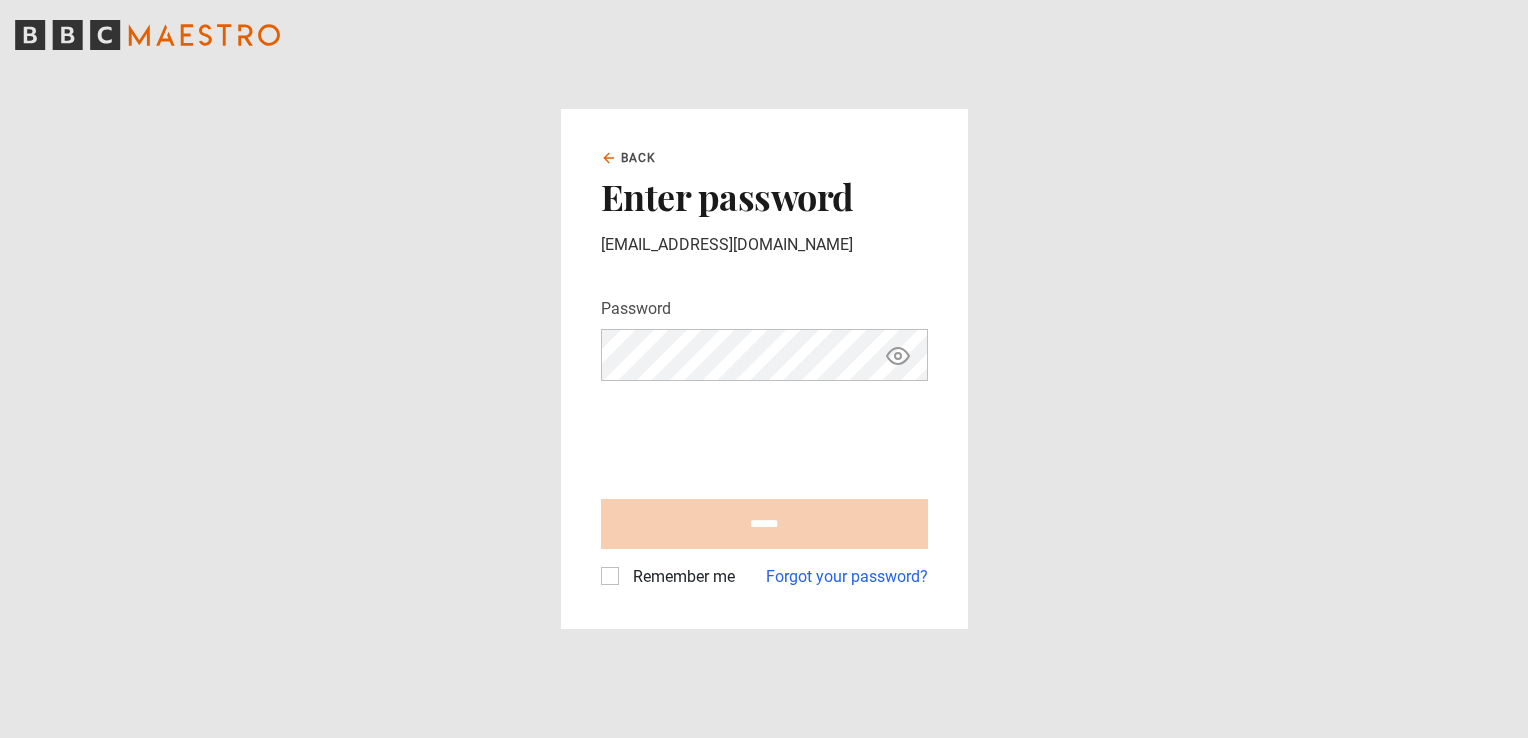 scroll, scrollTop: 0, scrollLeft: 0, axis: both 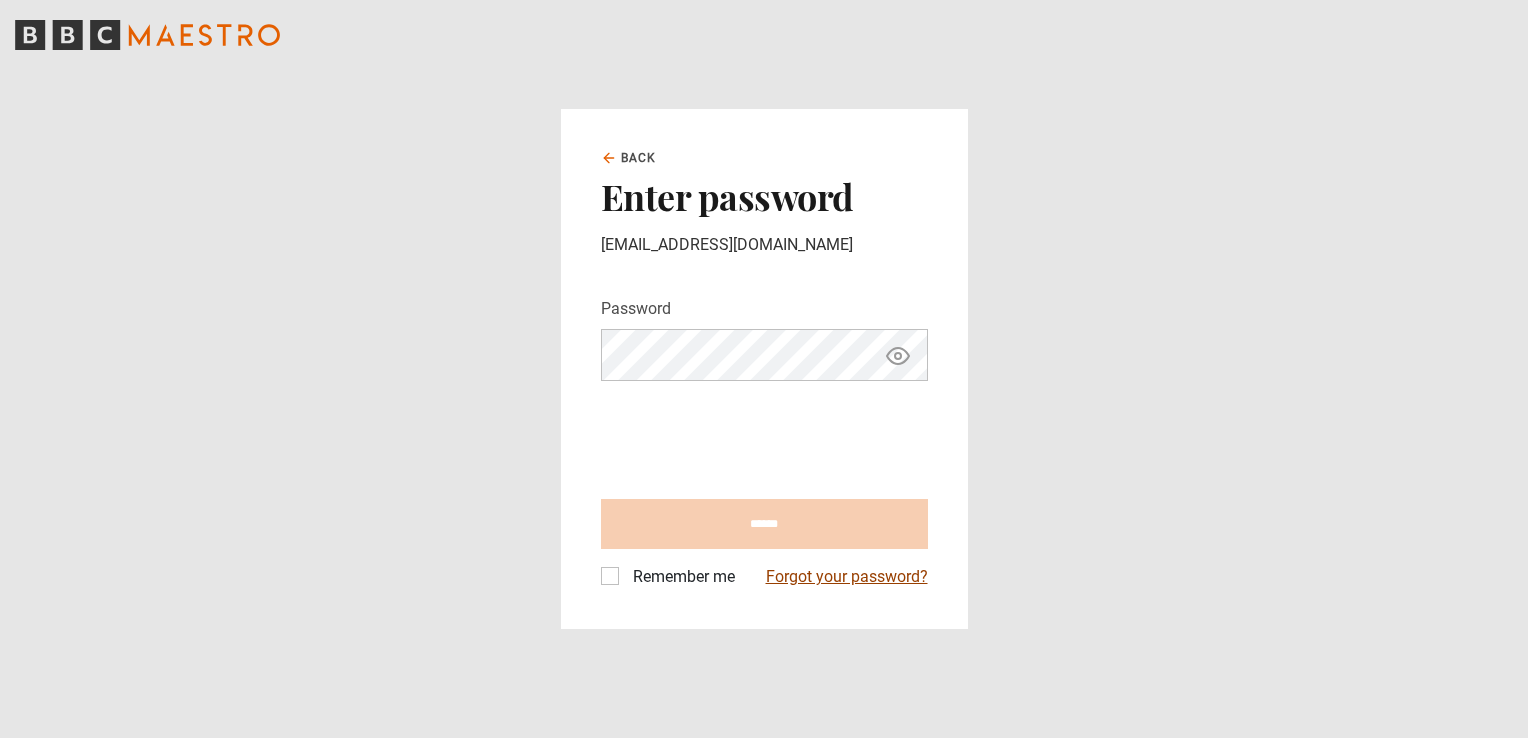 click on "Forgot your password?" at bounding box center (847, 577) 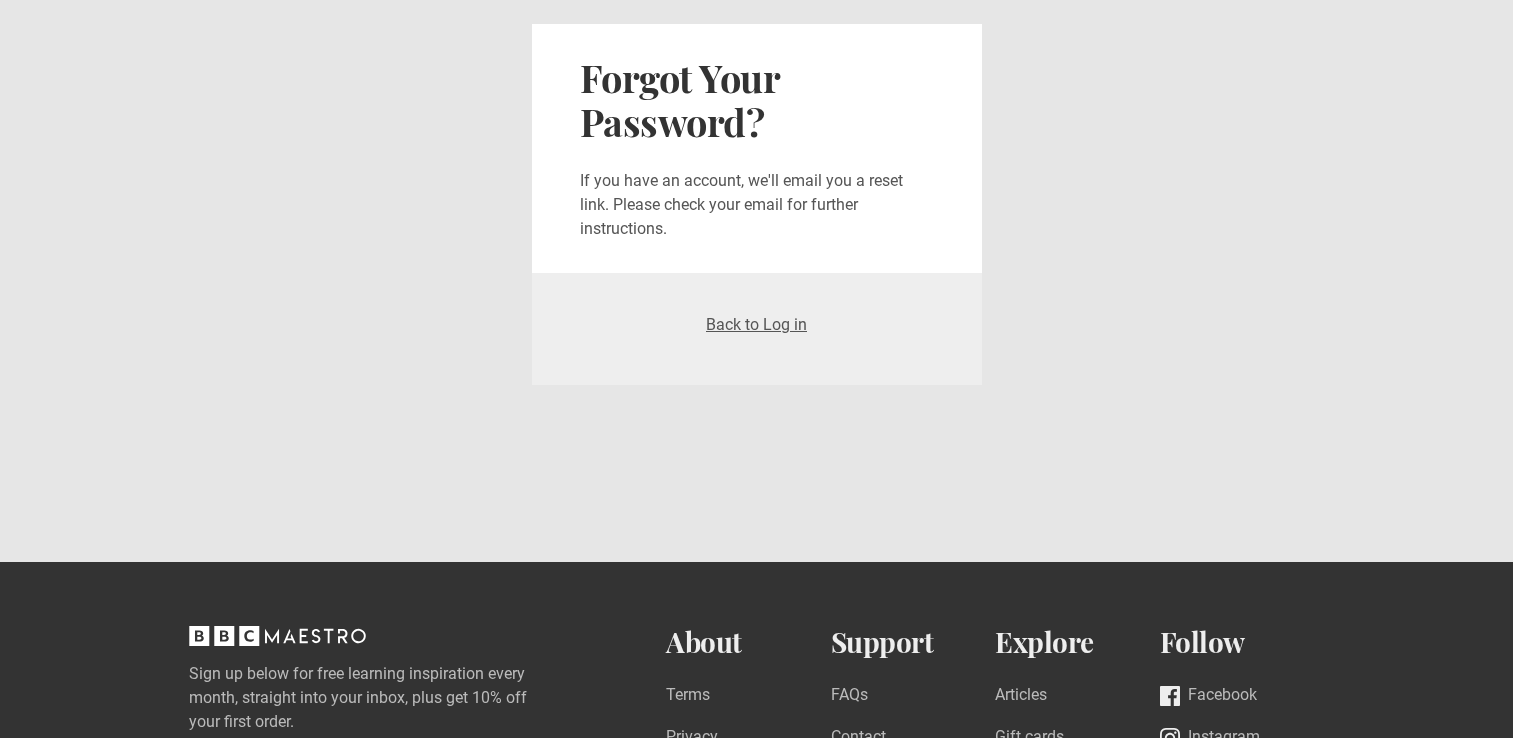 scroll, scrollTop: 0, scrollLeft: 0, axis: both 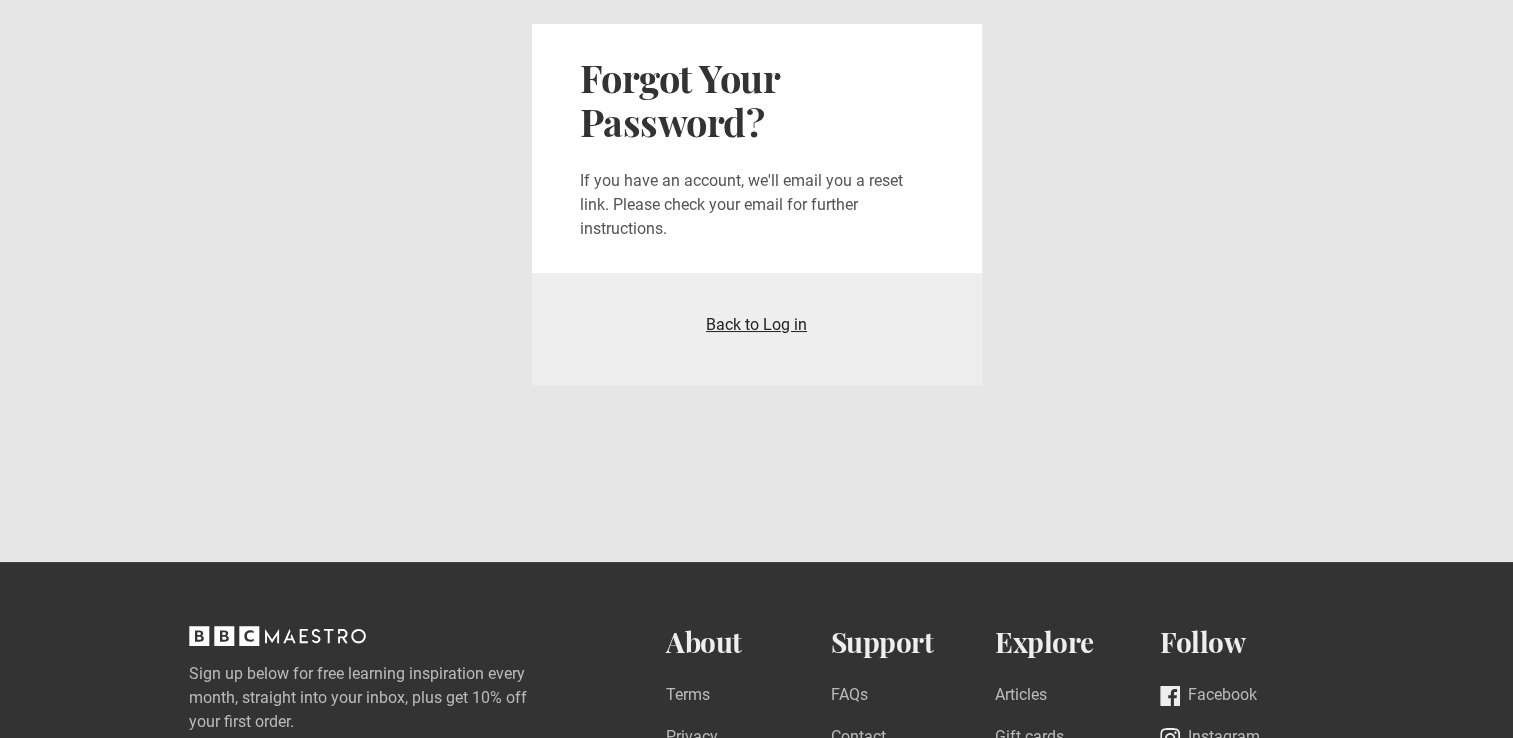 click on "Back to Log in" at bounding box center [756, 324] 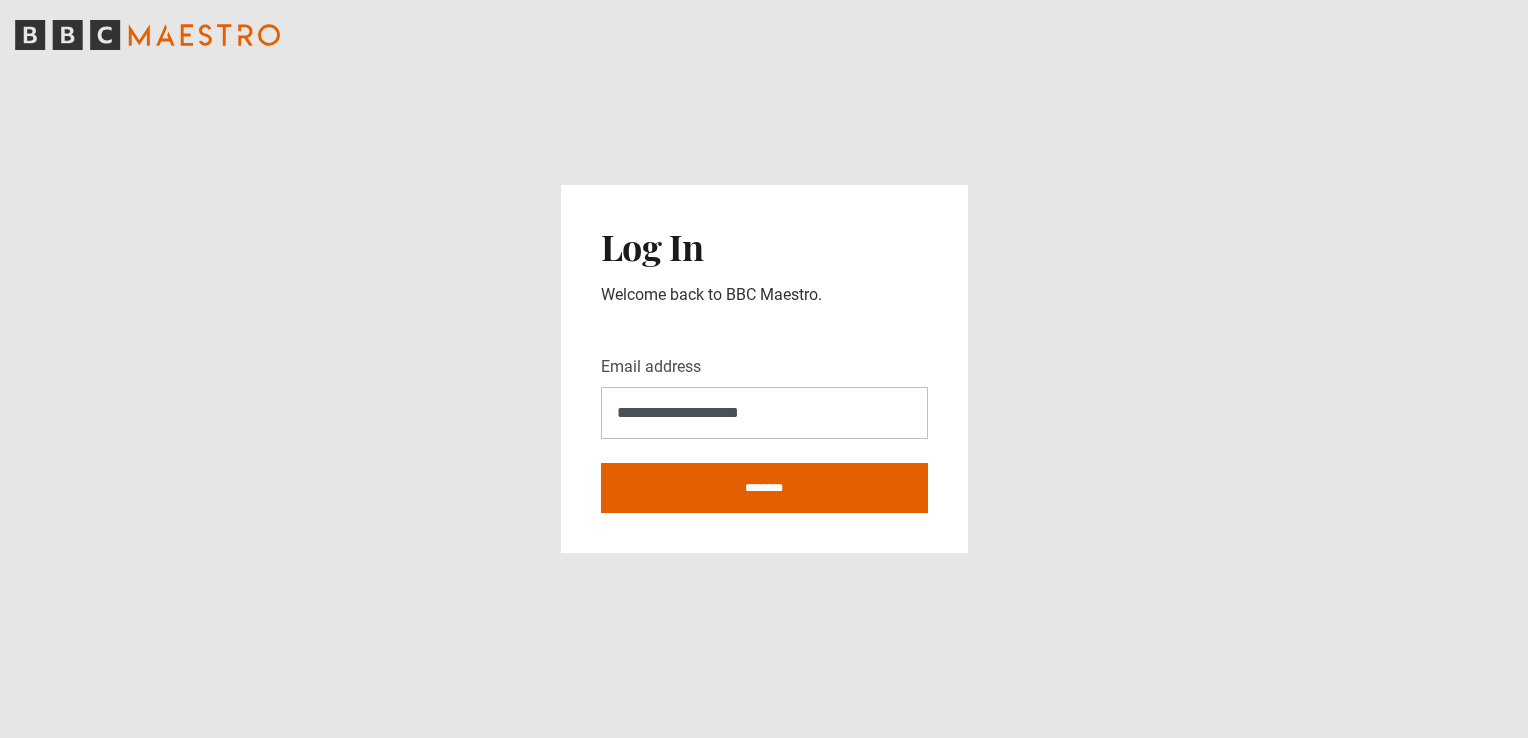 scroll, scrollTop: 0, scrollLeft: 0, axis: both 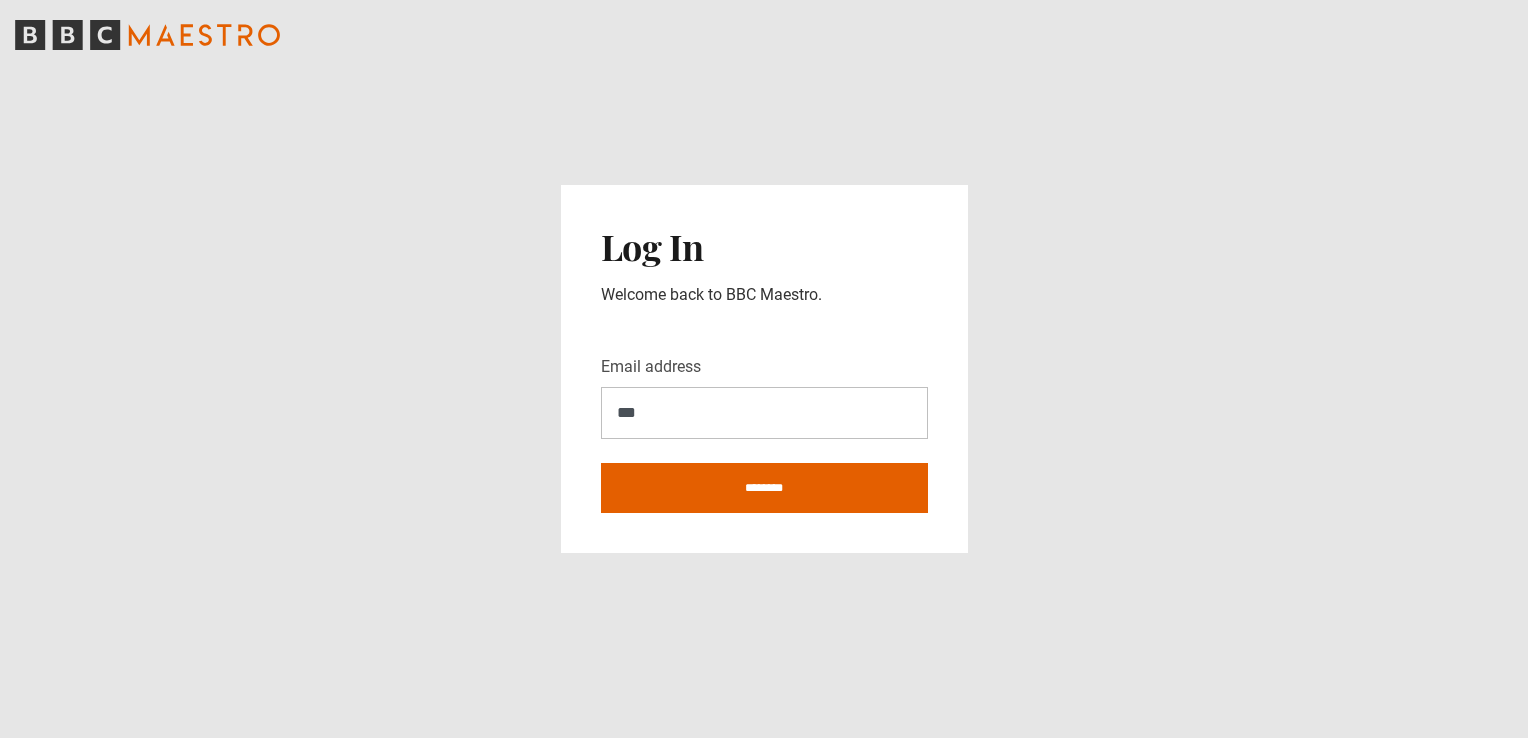 type on "**********" 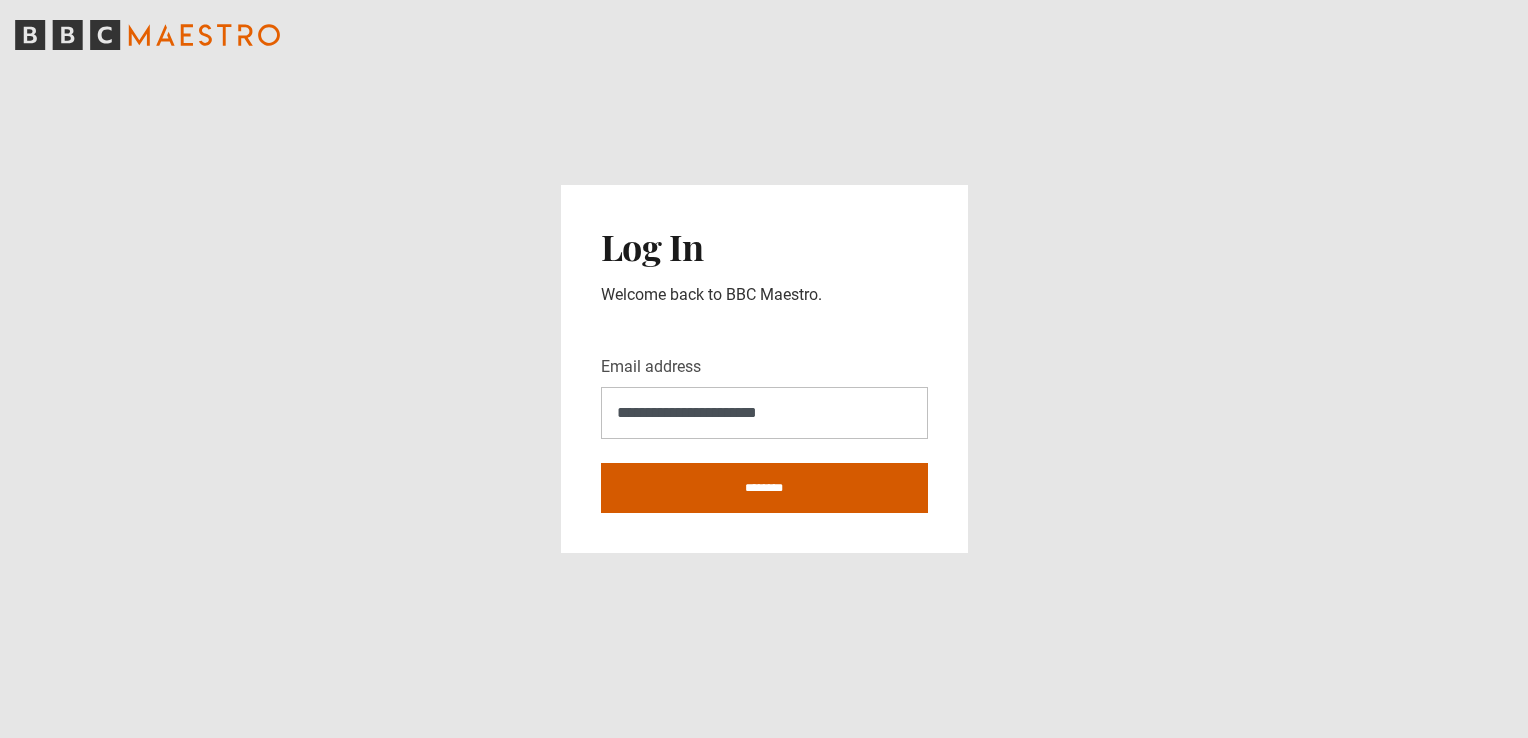 click on "********" at bounding box center [764, 488] 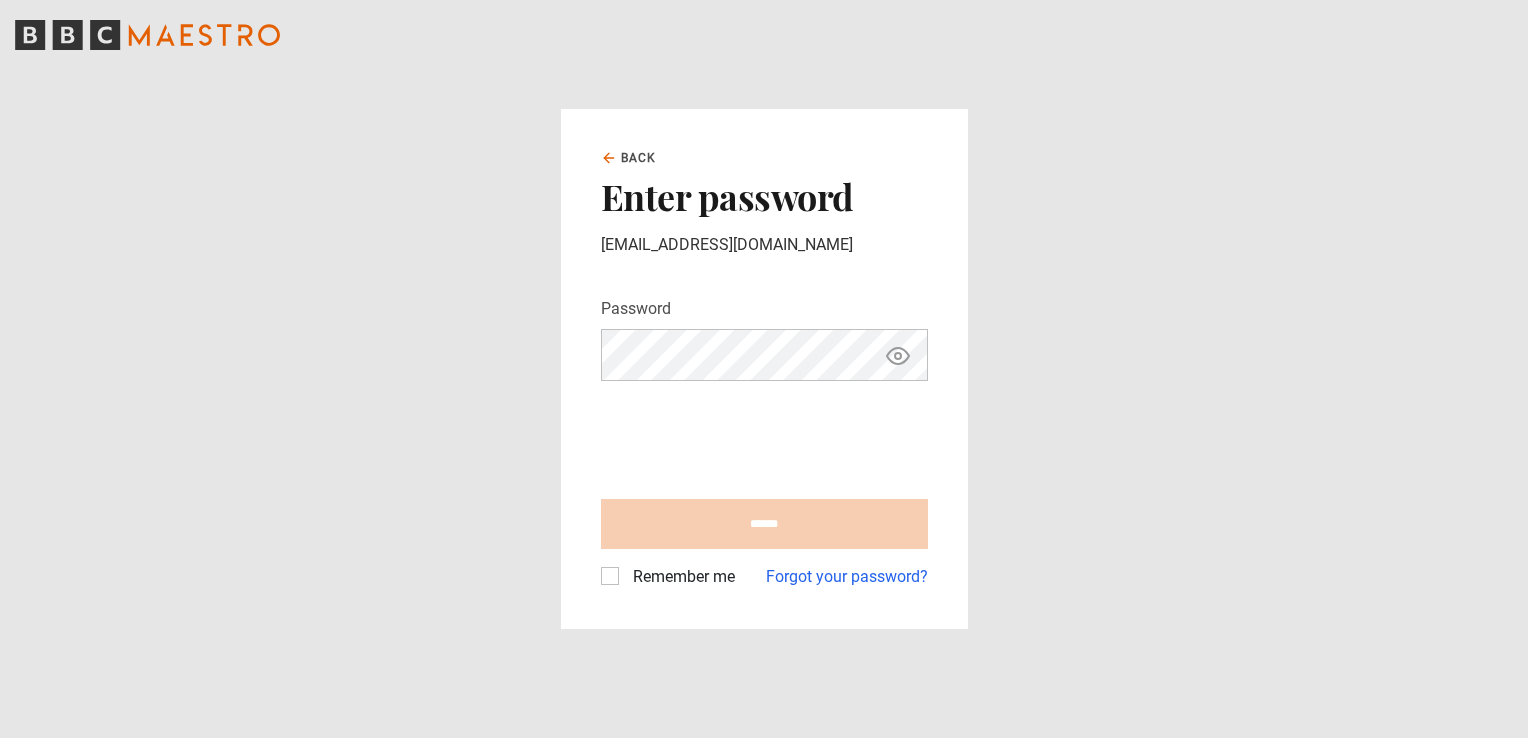 scroll, scrollTop: 0, scrollLeft: 0, axis: both 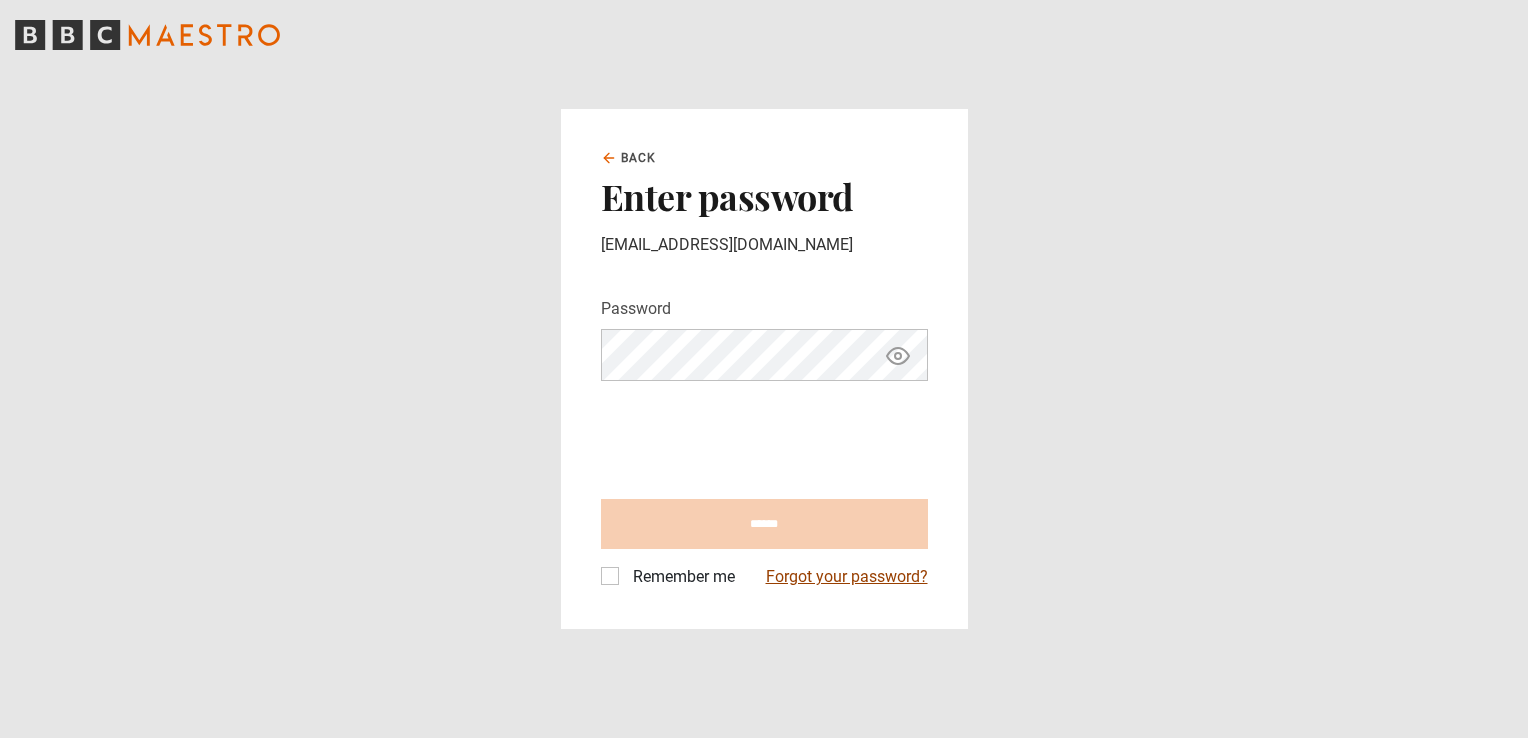 click on "Forgot your password?" at bounding box center (847, 577) 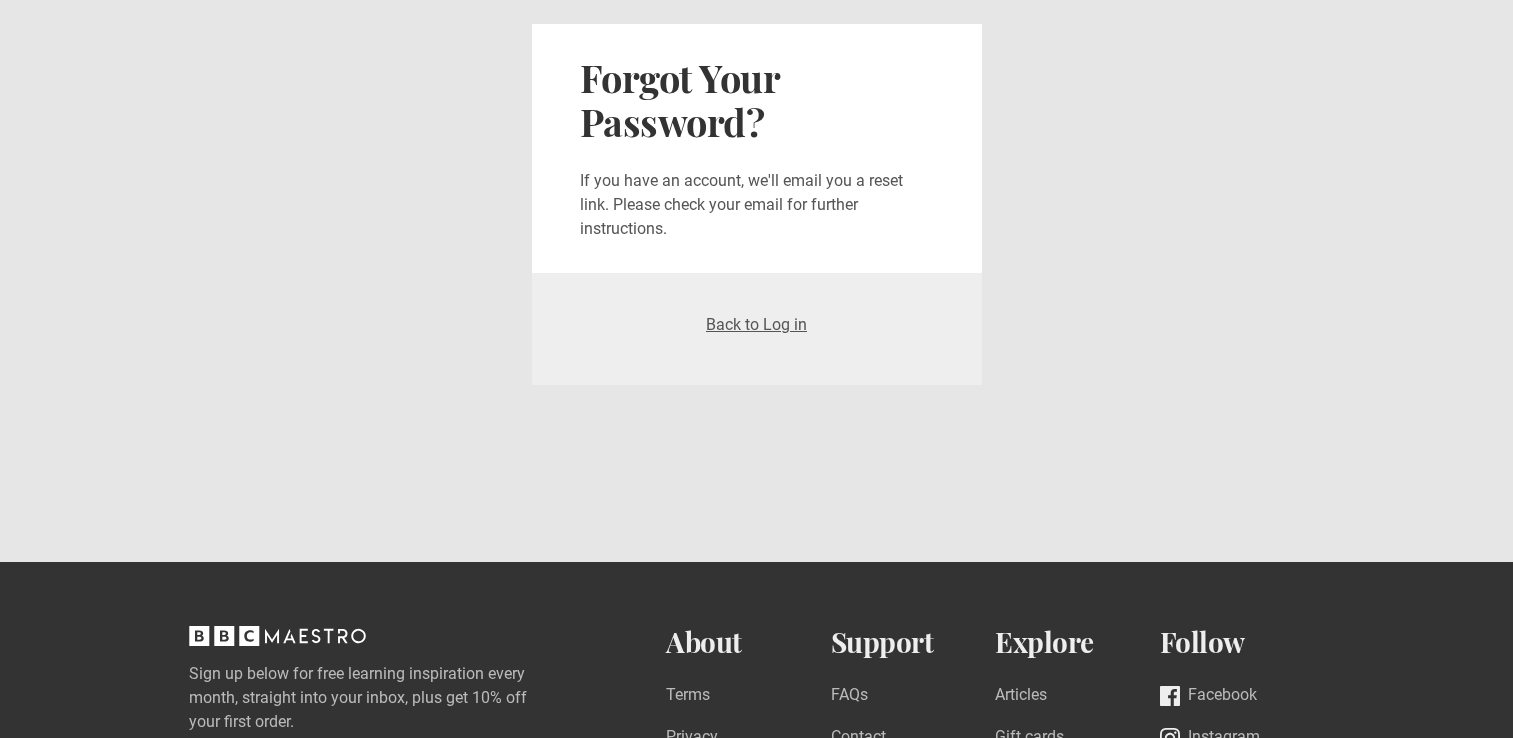scroll, scrollTop: 0, scrollLeft: 0, axis: both 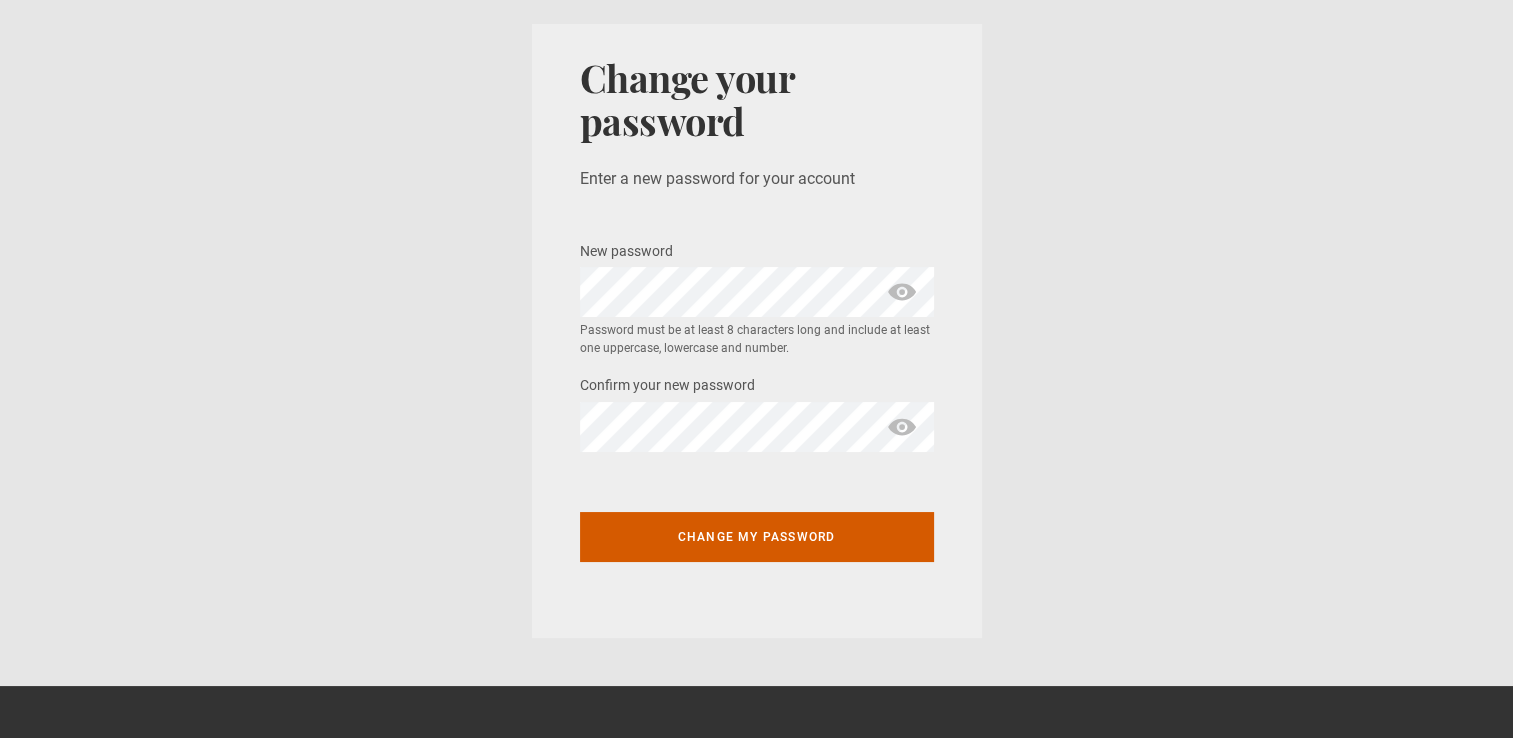 click on "Change my password" at bounding box center [757, 537] 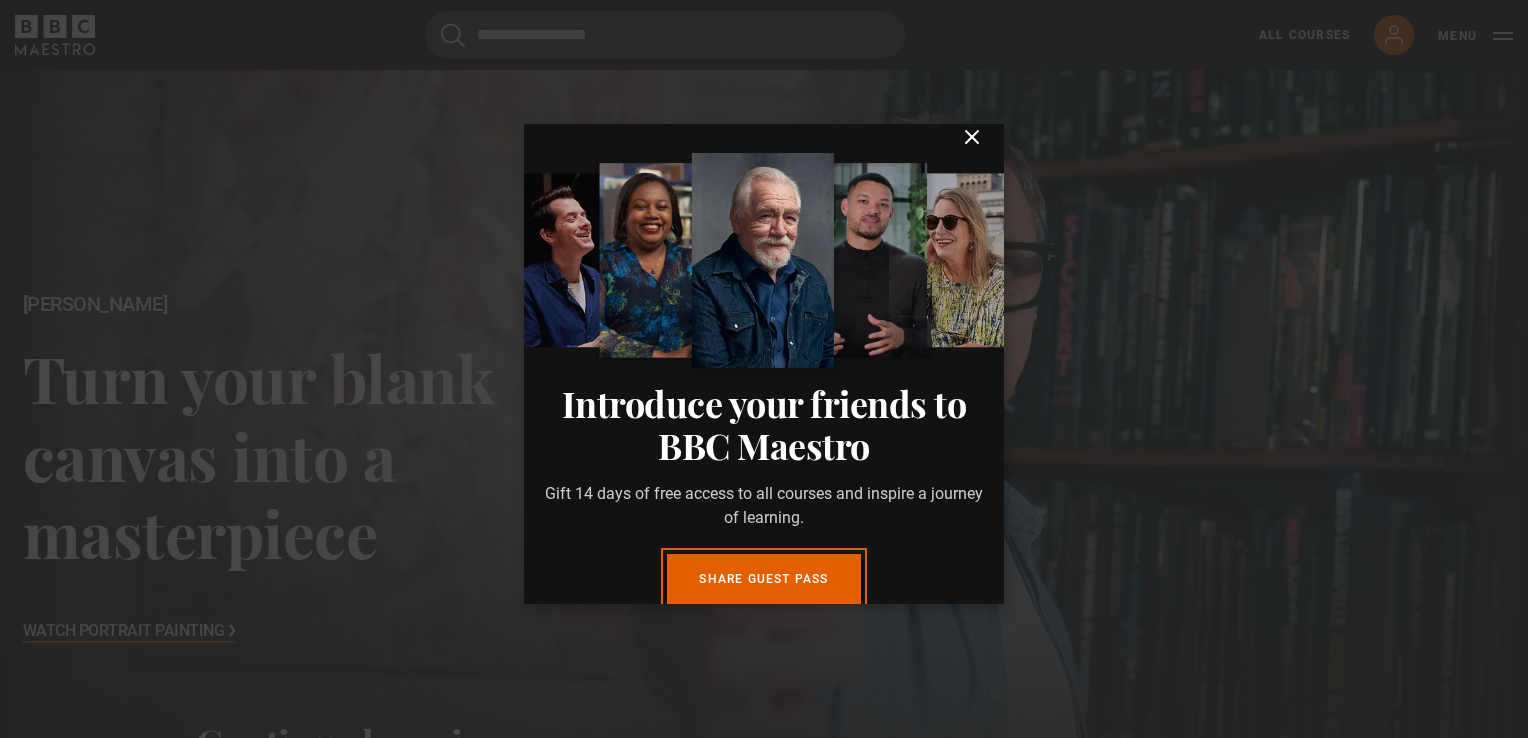 scroll, scrollTop: 0, scrollLeft: 0, axis: both 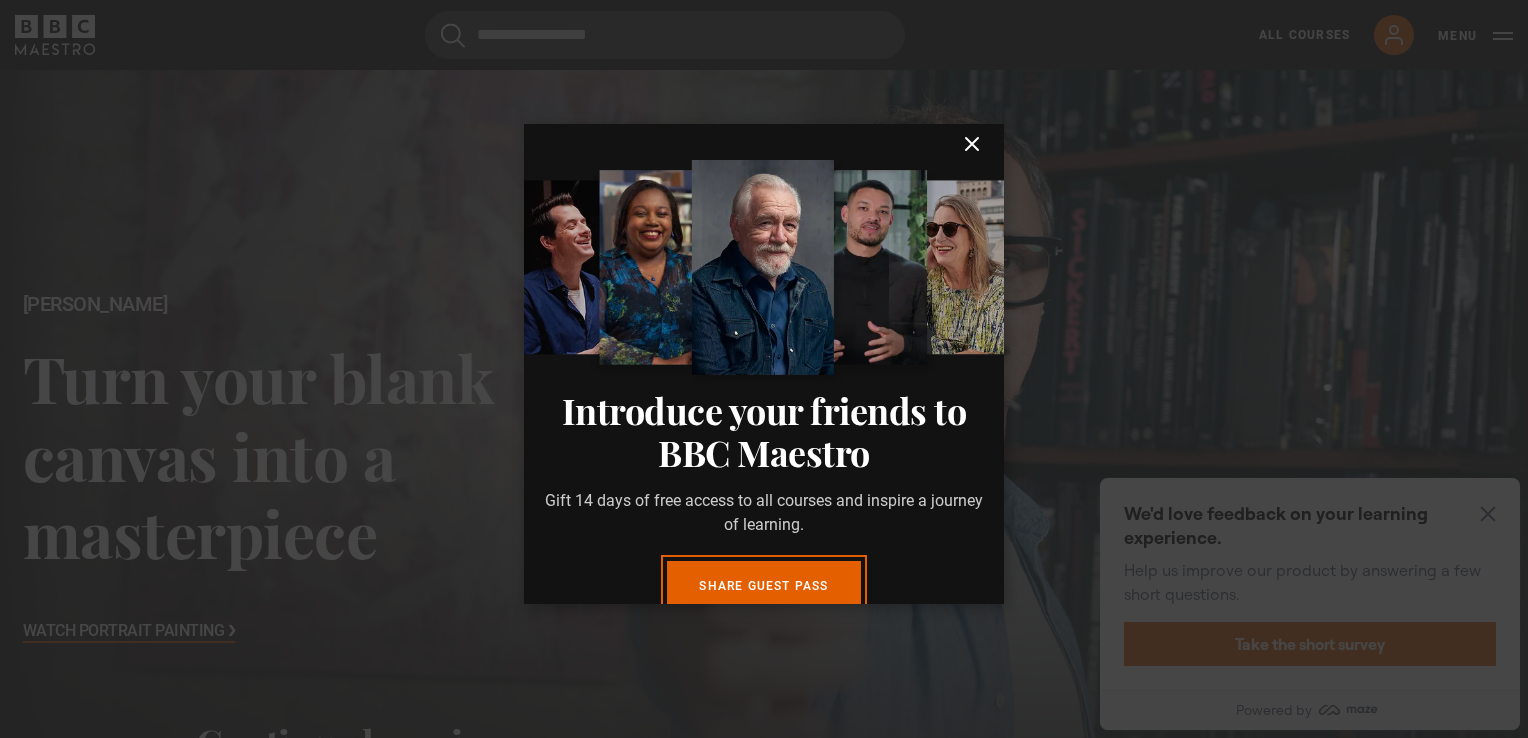 click 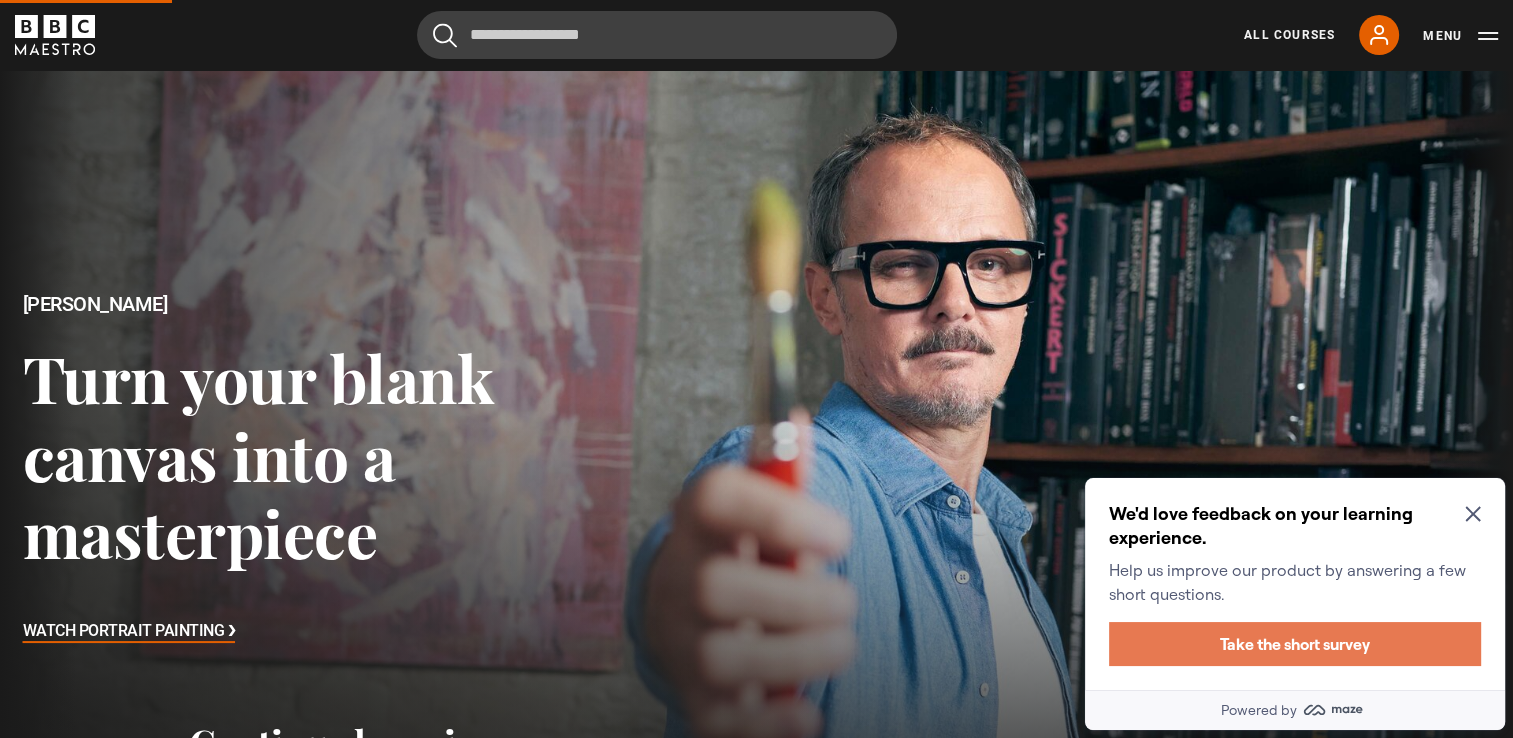 click on "Take the short survey" at bounding box center (1295, 644) 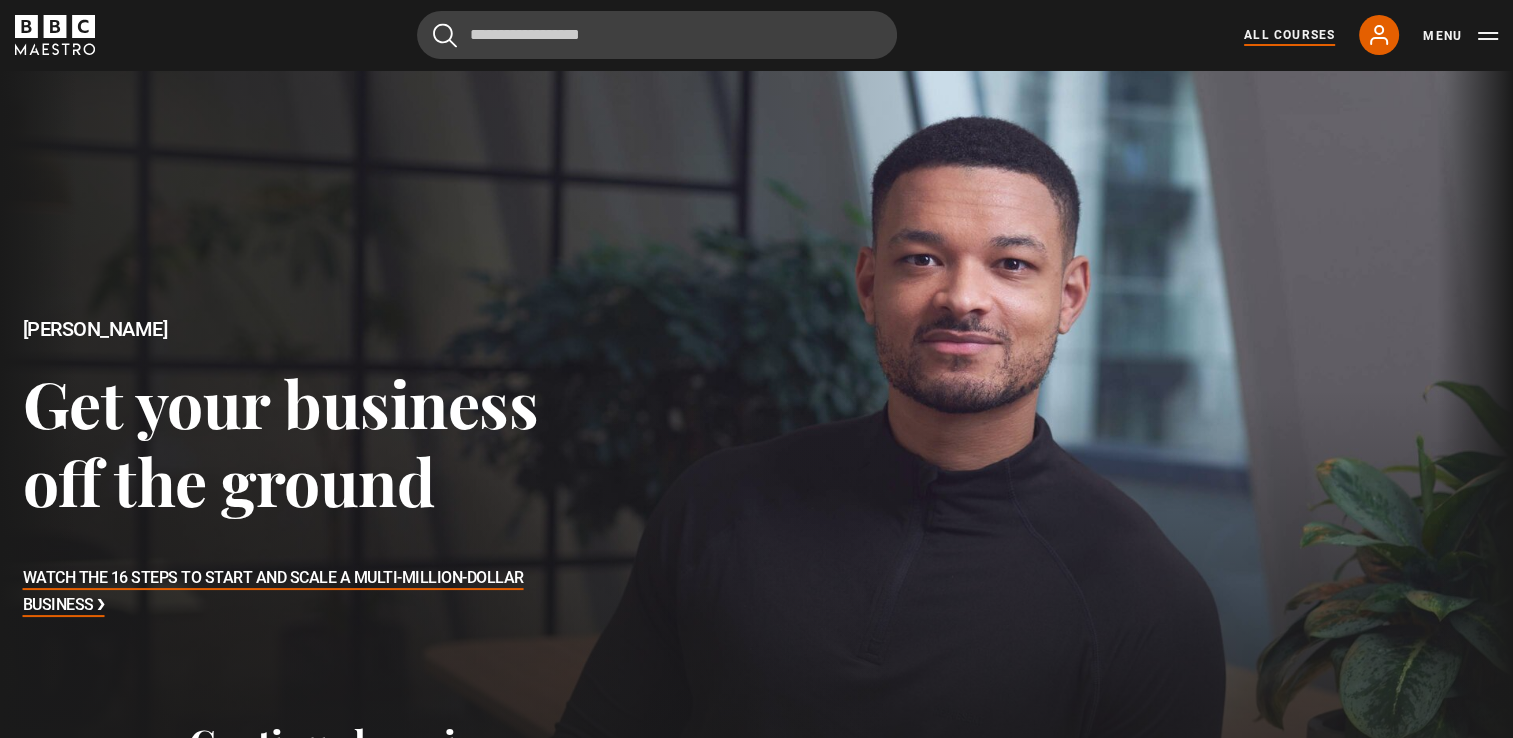 click on "All Courses" at bounding box center (1289, 35) 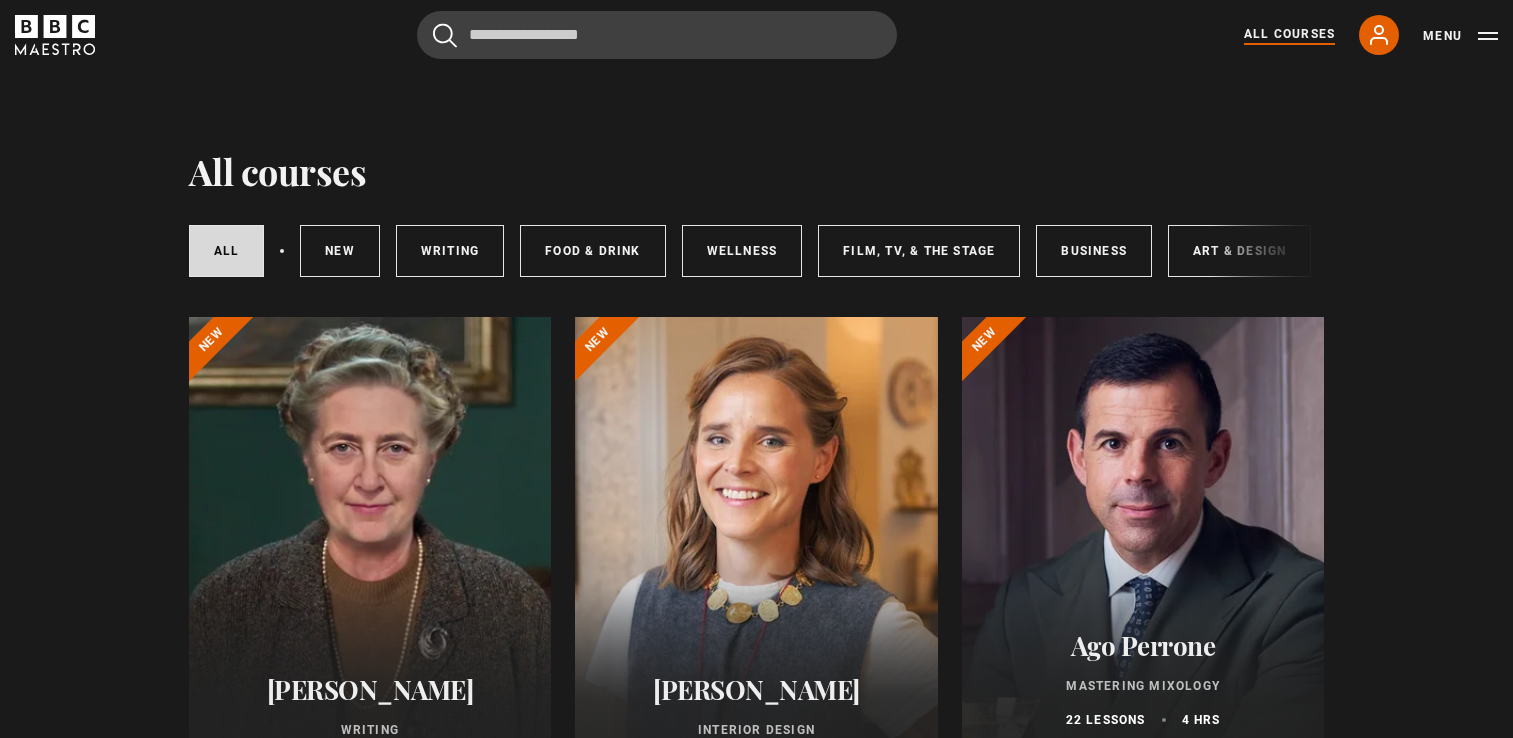 scroll, scrollTop: 0, scrollLeft: 0, axis: both 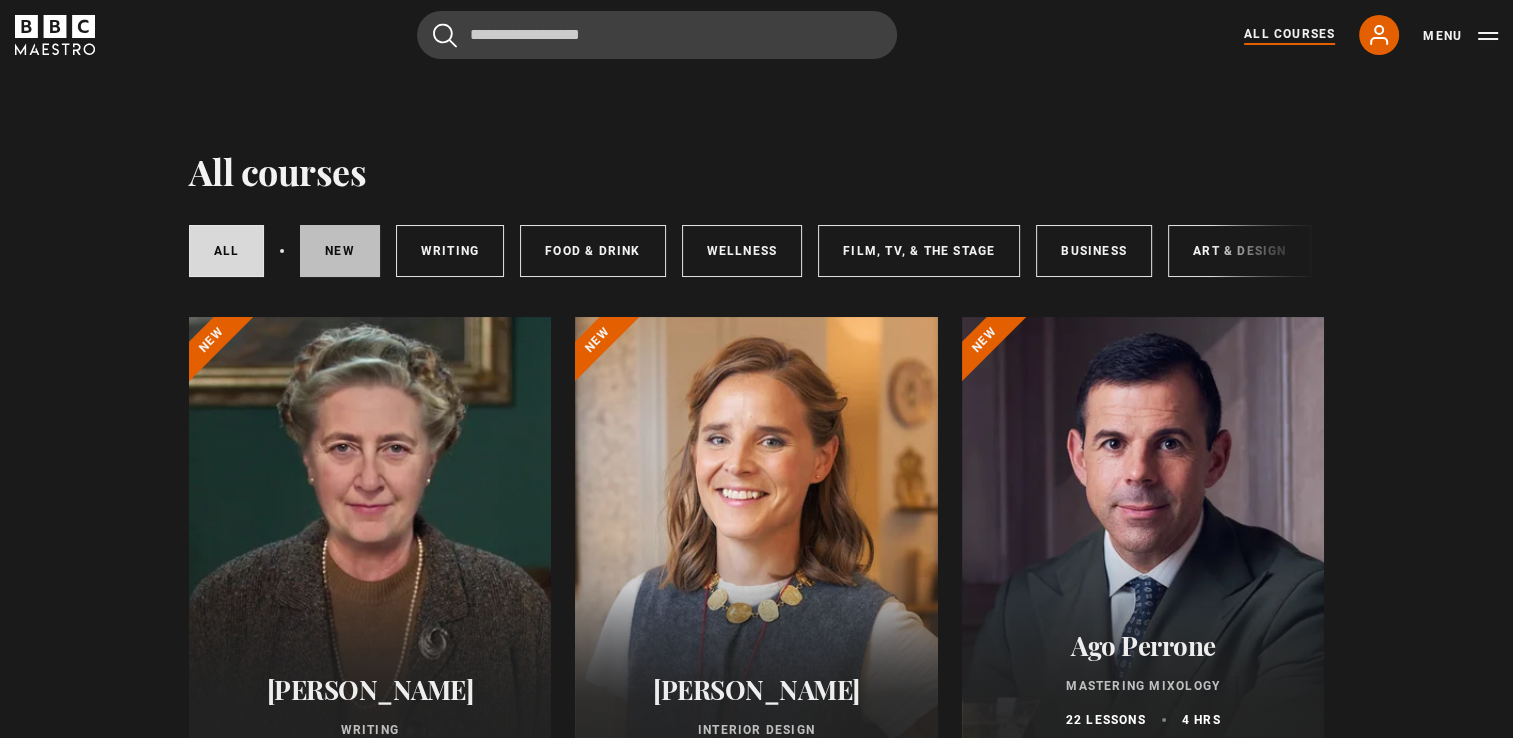 click on "New courses" at bounding box center (340, 251) 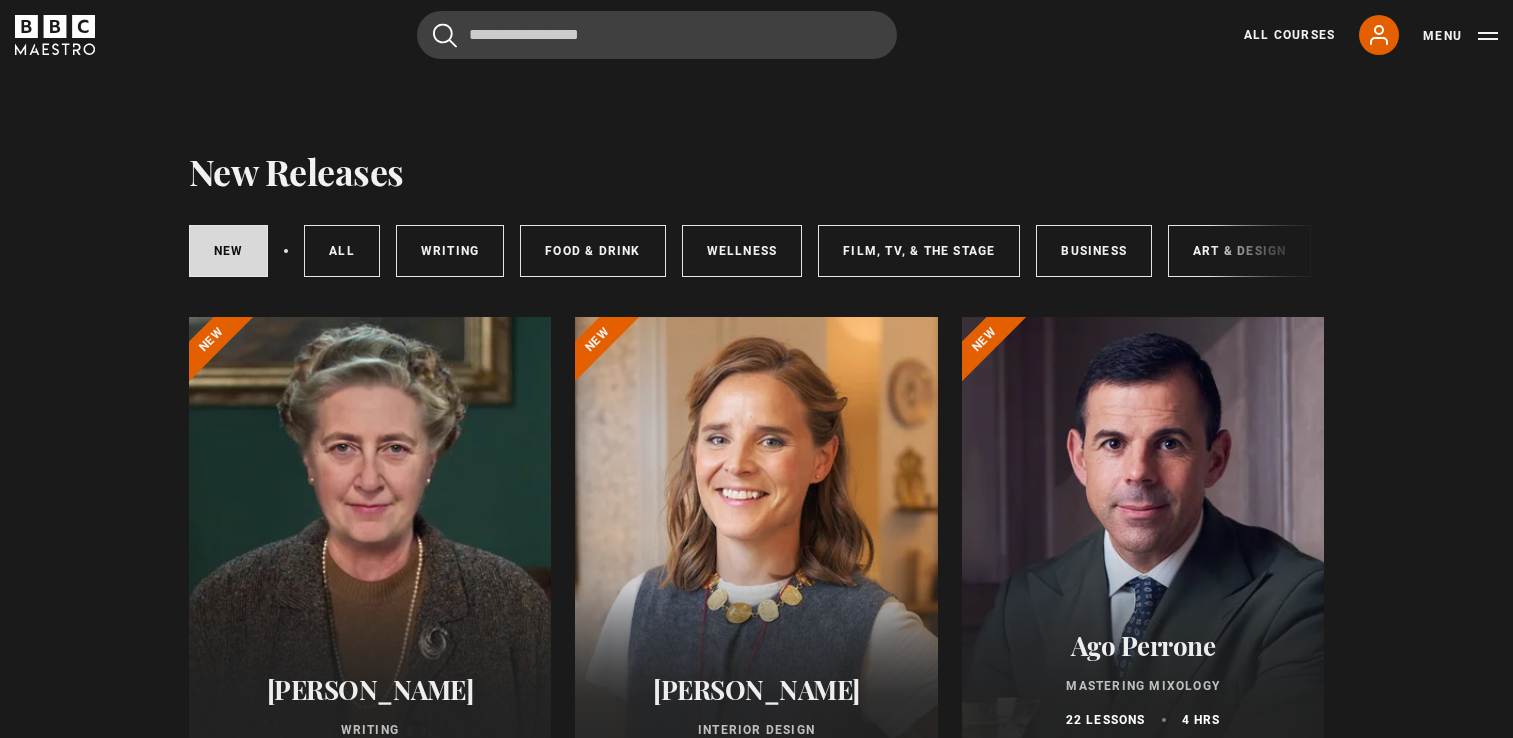 scroll, scrollTop: 0, scrollLeft: 0, axis: both 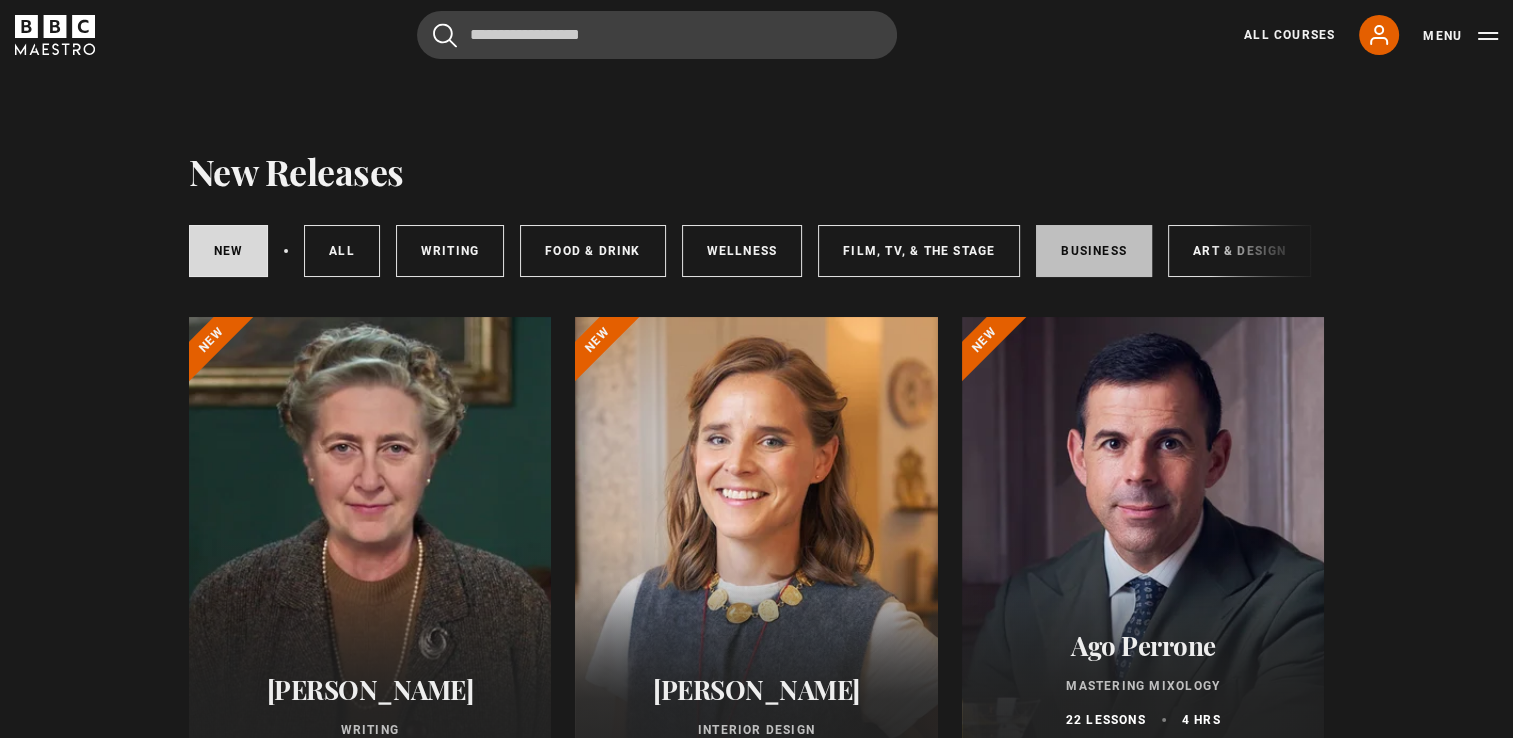 click on "Business" at bounding box center (1094, 251) 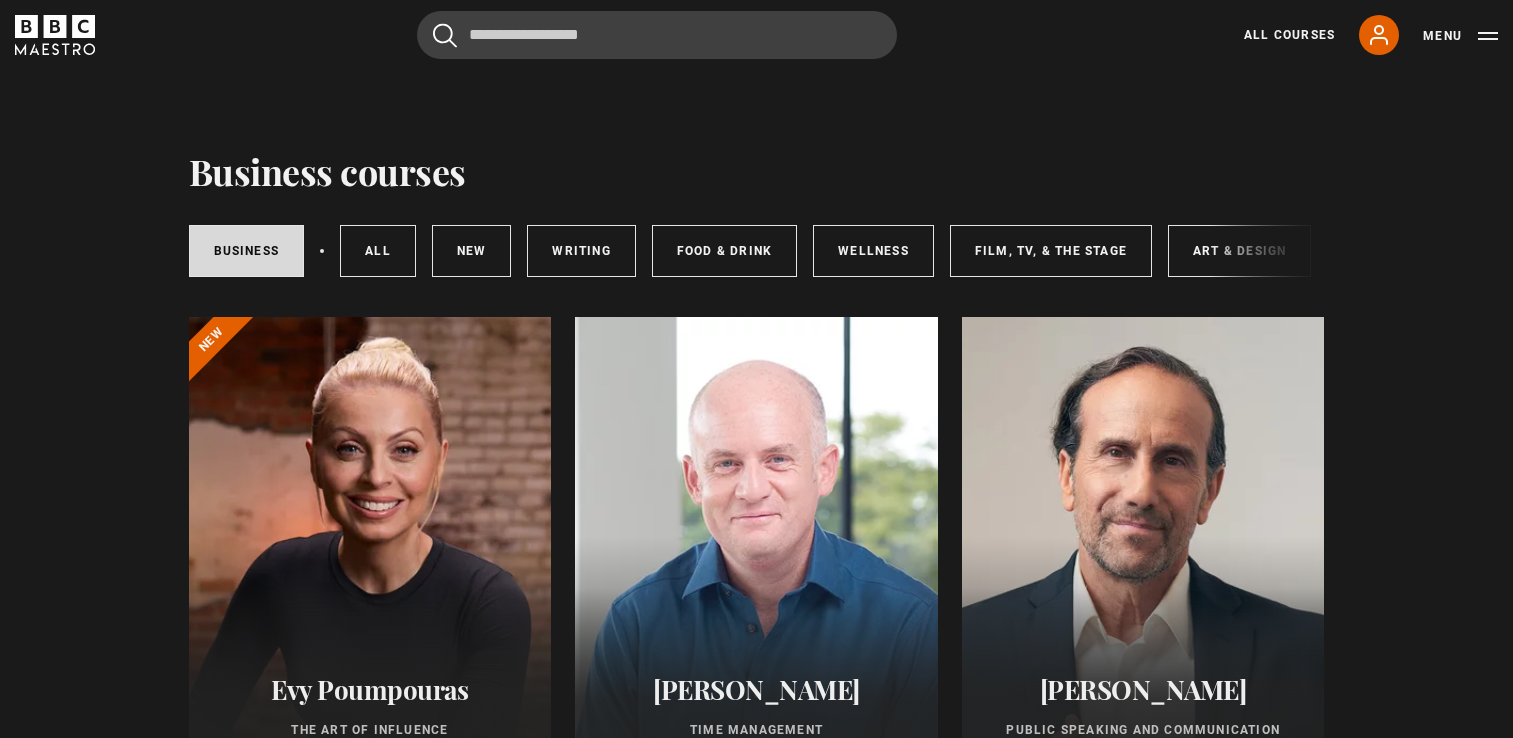 scroll, scrollTop: 0, scrollLeft: 0, axis: both 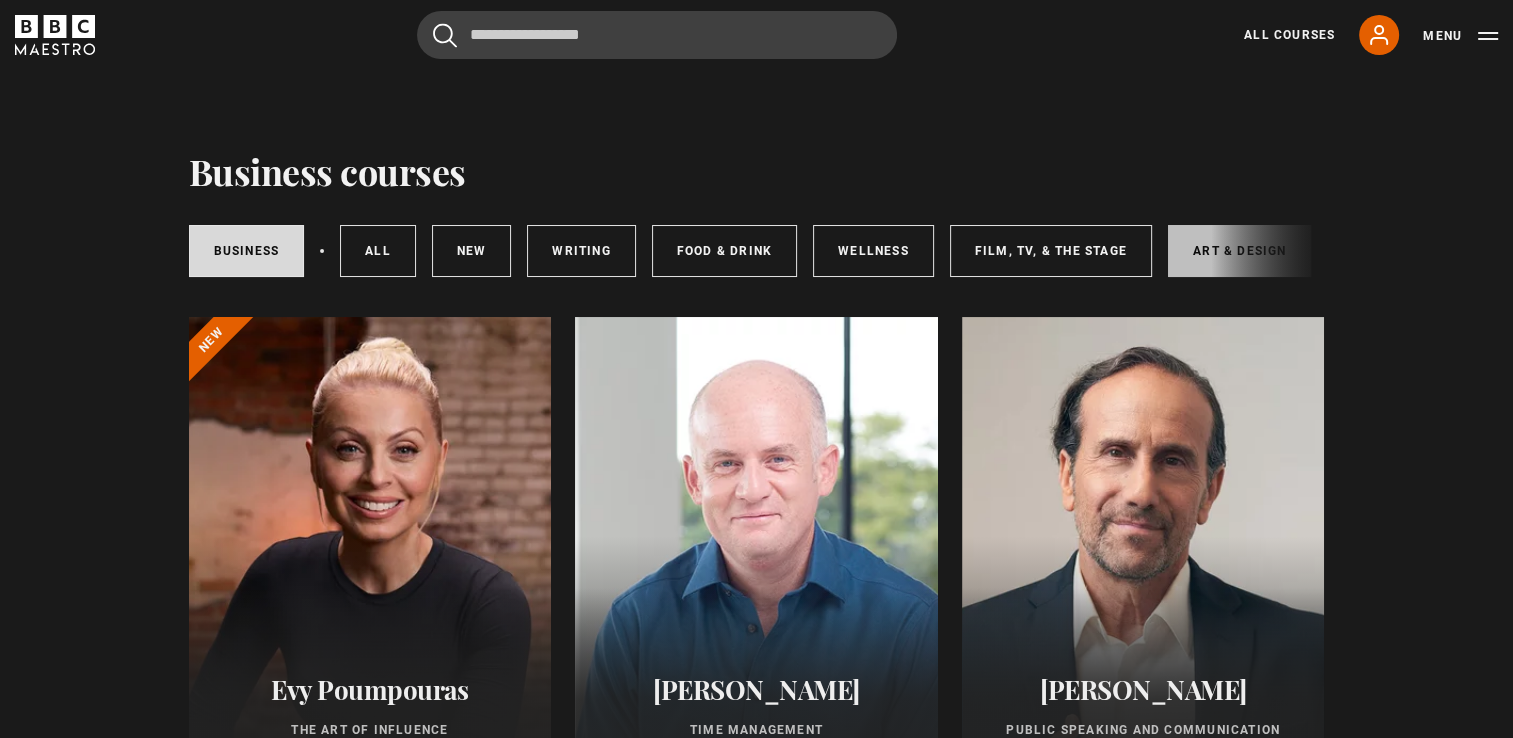 click on "Art & Design" at bounding box center (1239, 251) 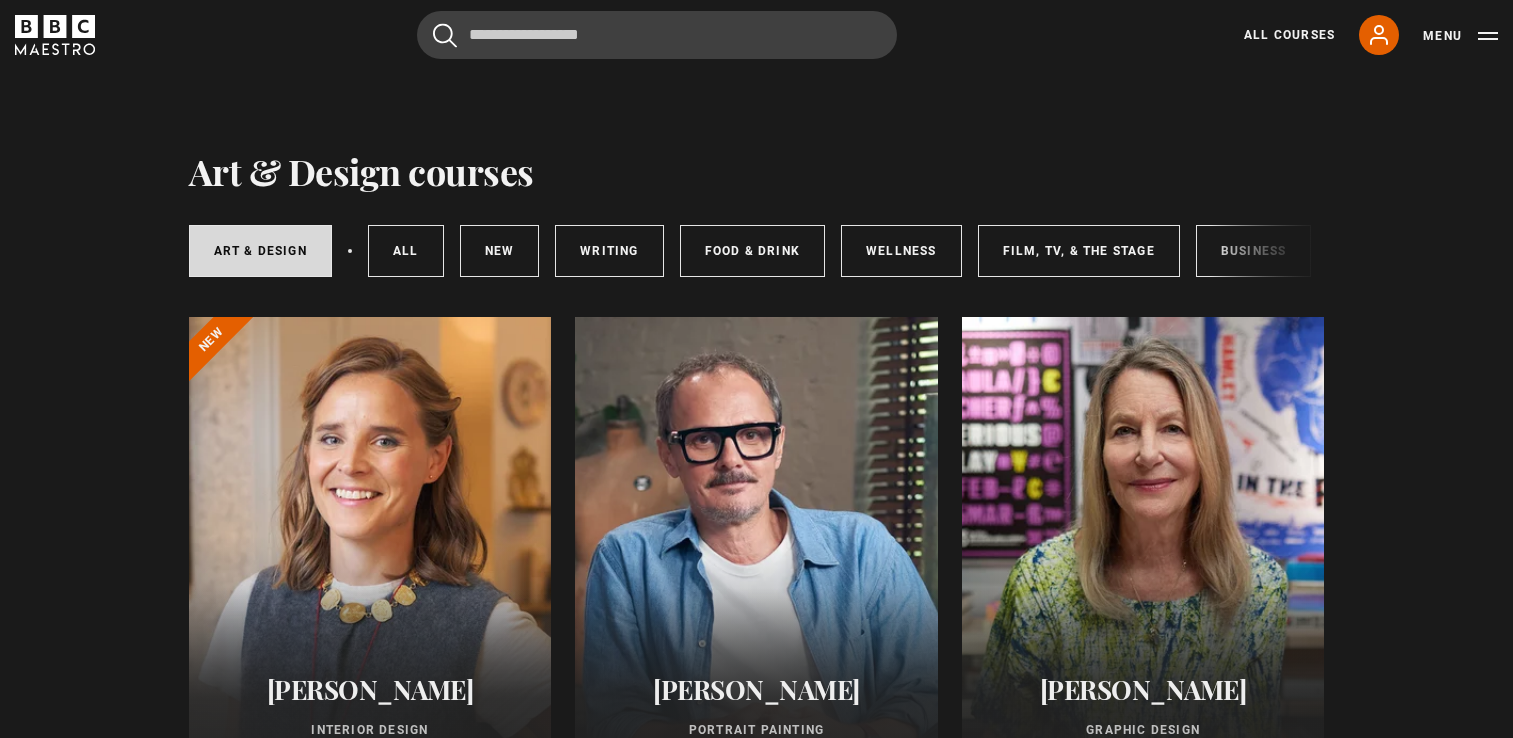 scroll, scrollTop: 0, scrollLeft: 0, axis: both 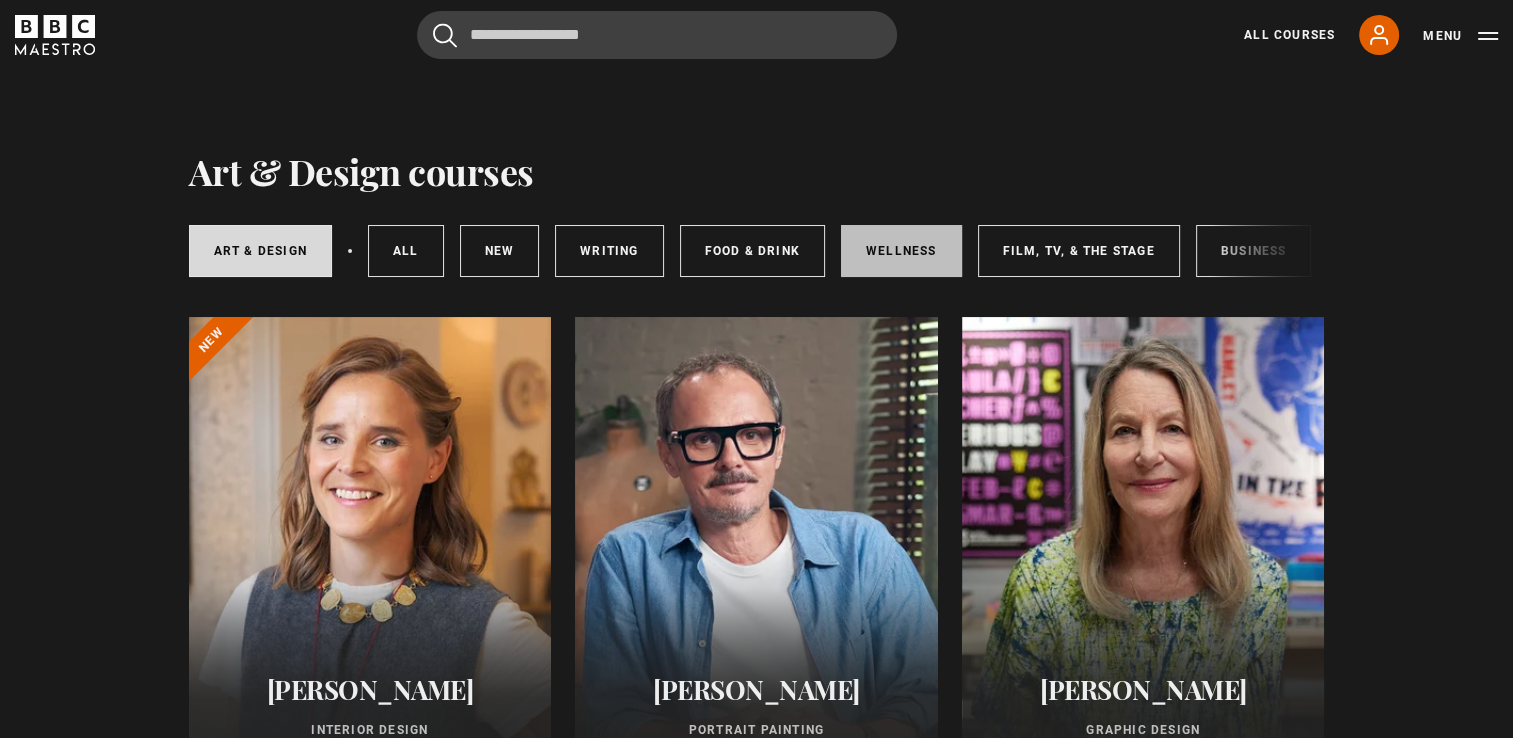 click on "Wellness" at bounding box center (901, 251) 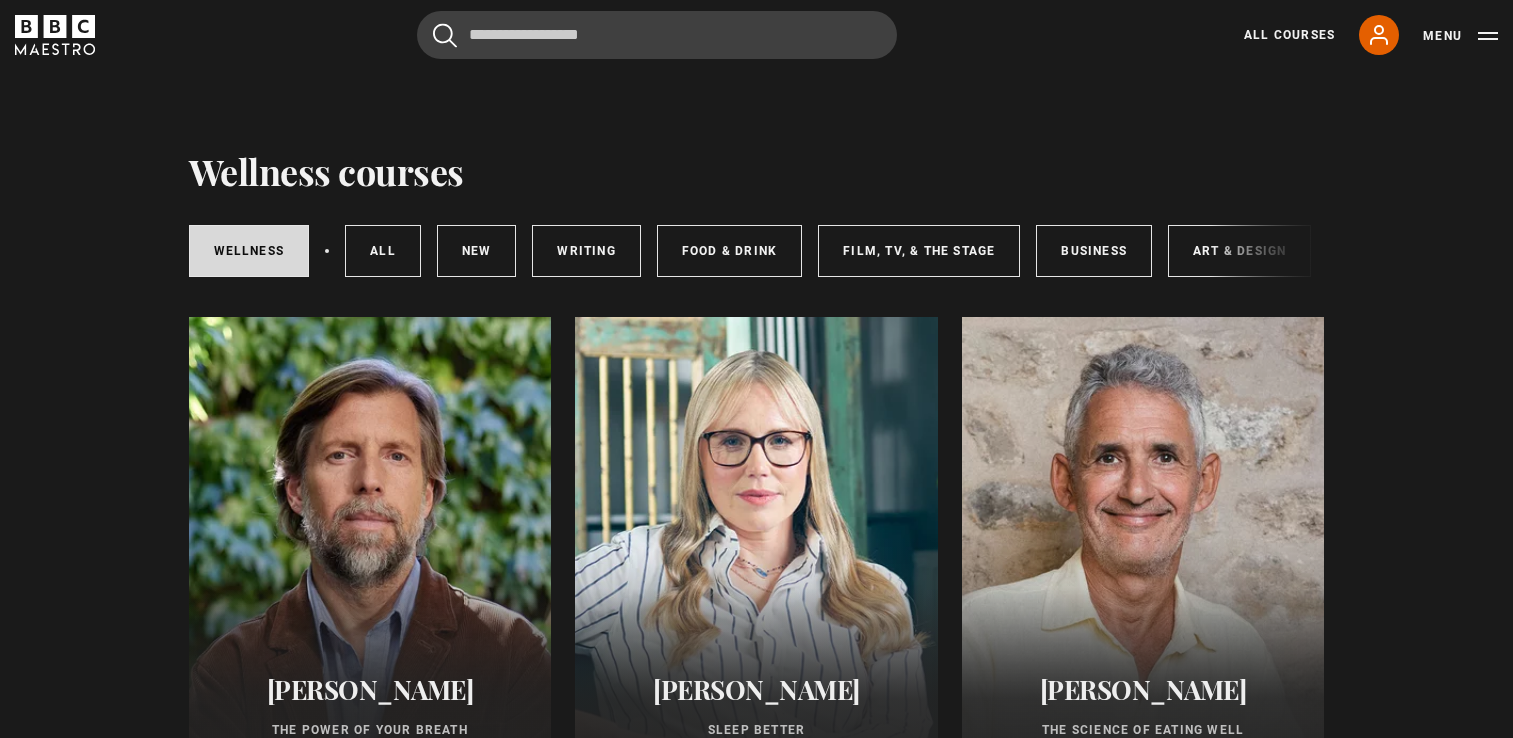 scroll, scrollTop: 0, scrollLeft: 0, axis: both 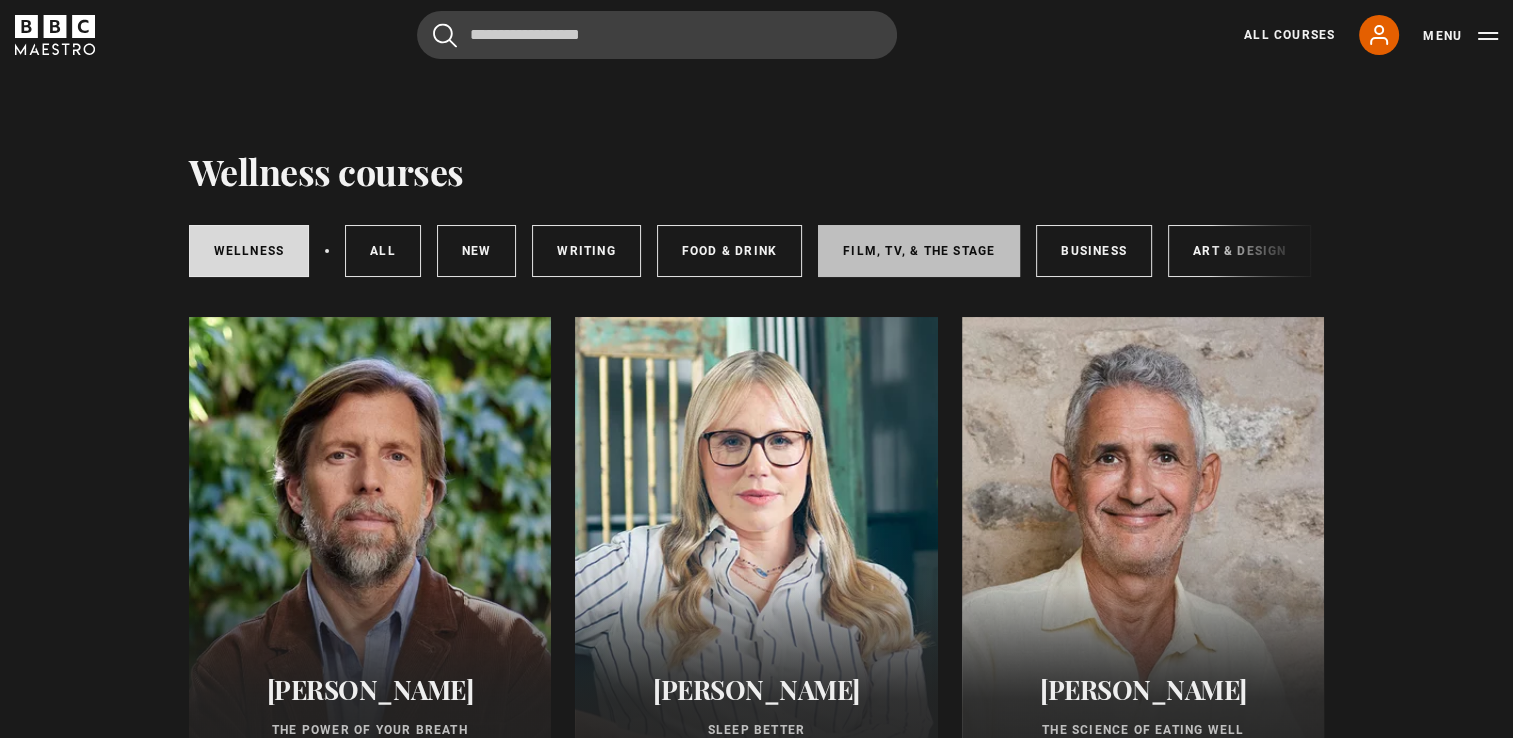 click on "Film, TV, & The Stage" at bounding box center [919, 251] 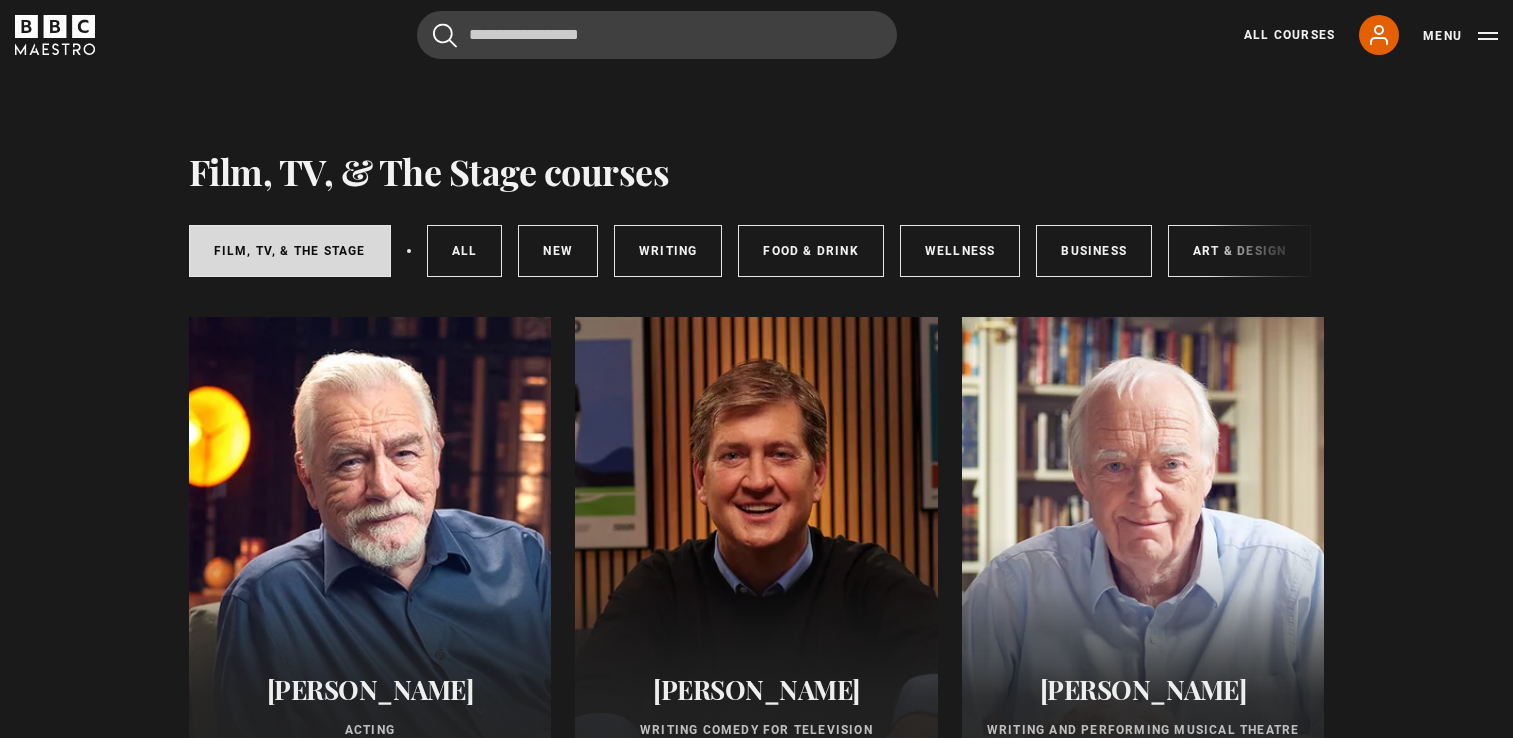scroll, scrollTop: 0, scrollLeft: 0, axis: both 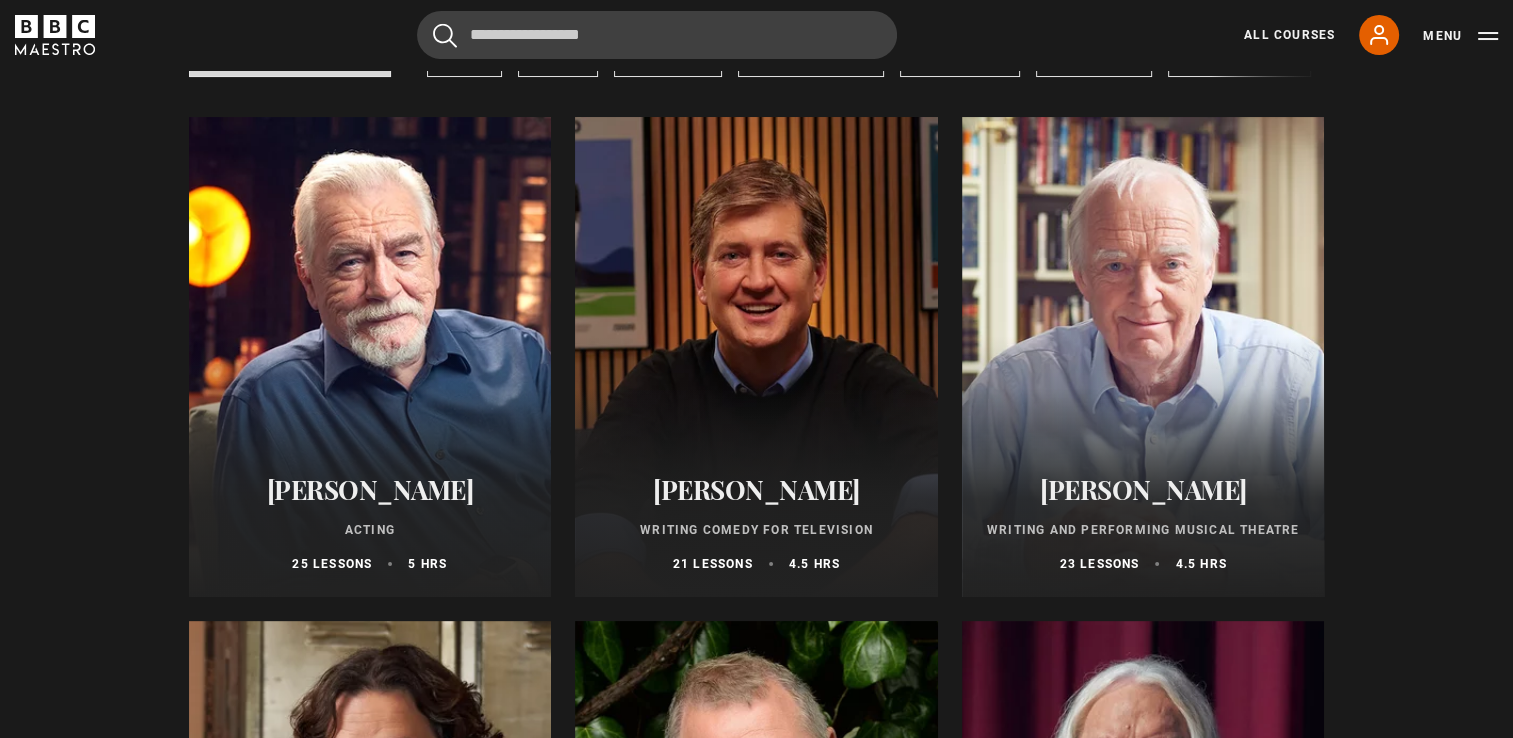 click at bounding box center [1143, 861] 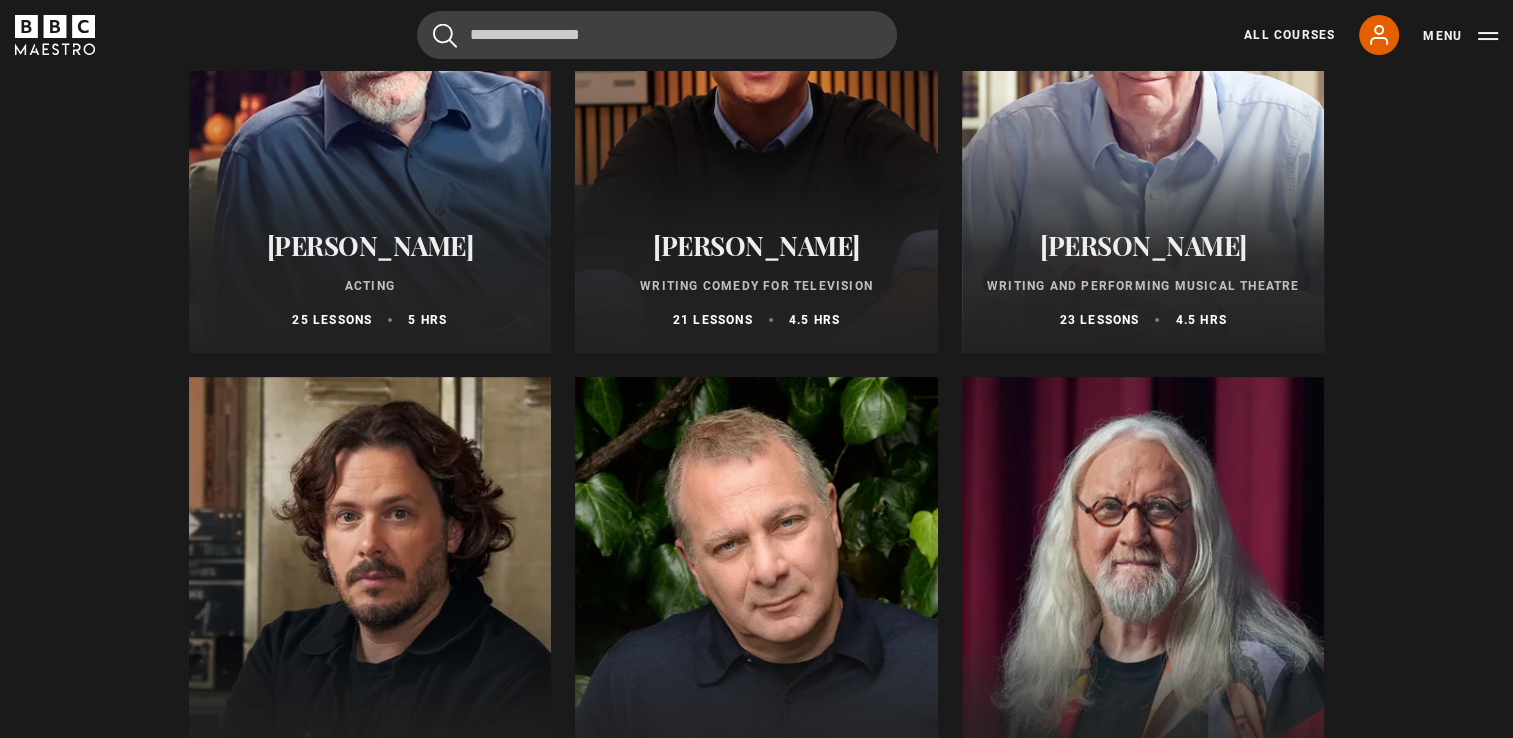 scroll, scrollTop: 100, scrollLeft: 0, axis: vertical 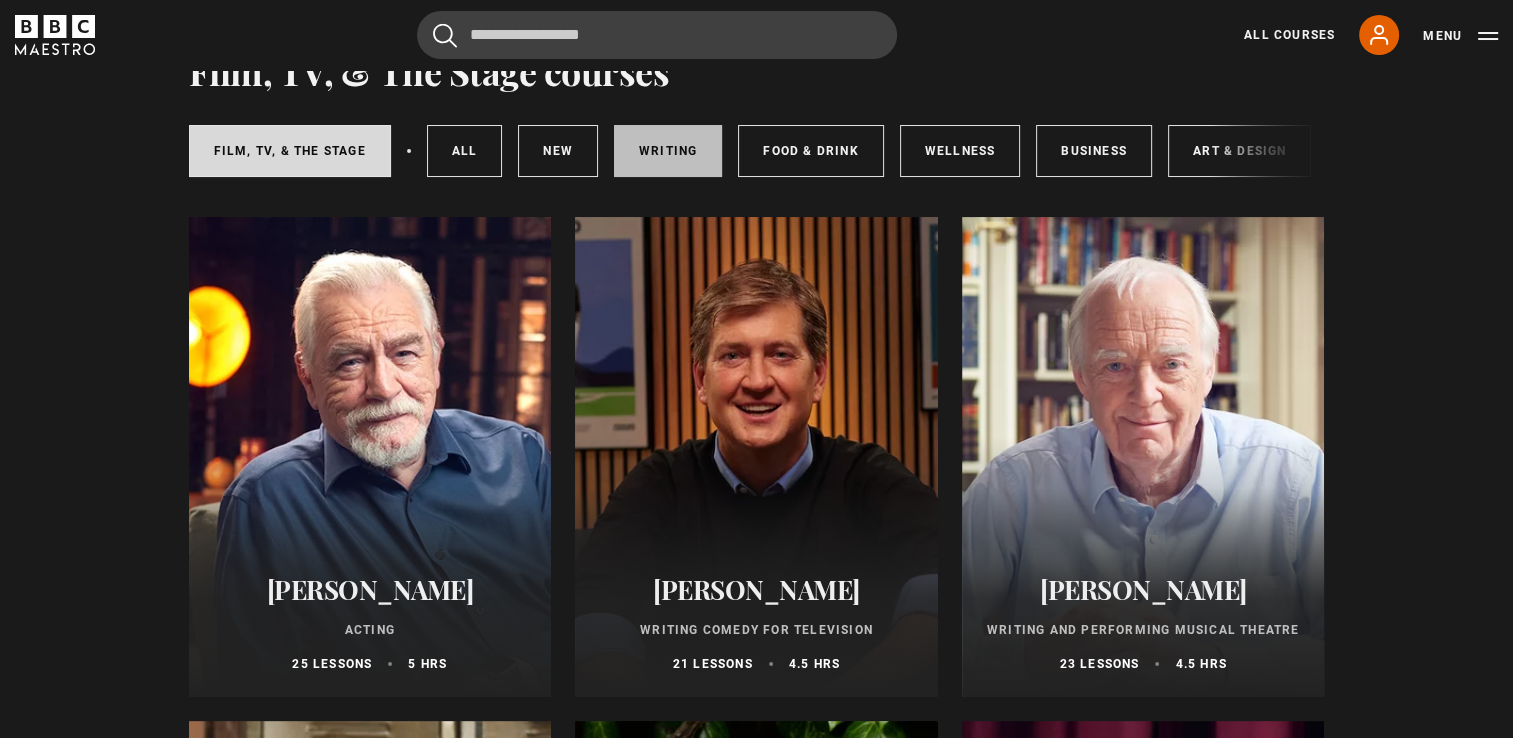 click on "Writing" at bounding box center [668, 151] 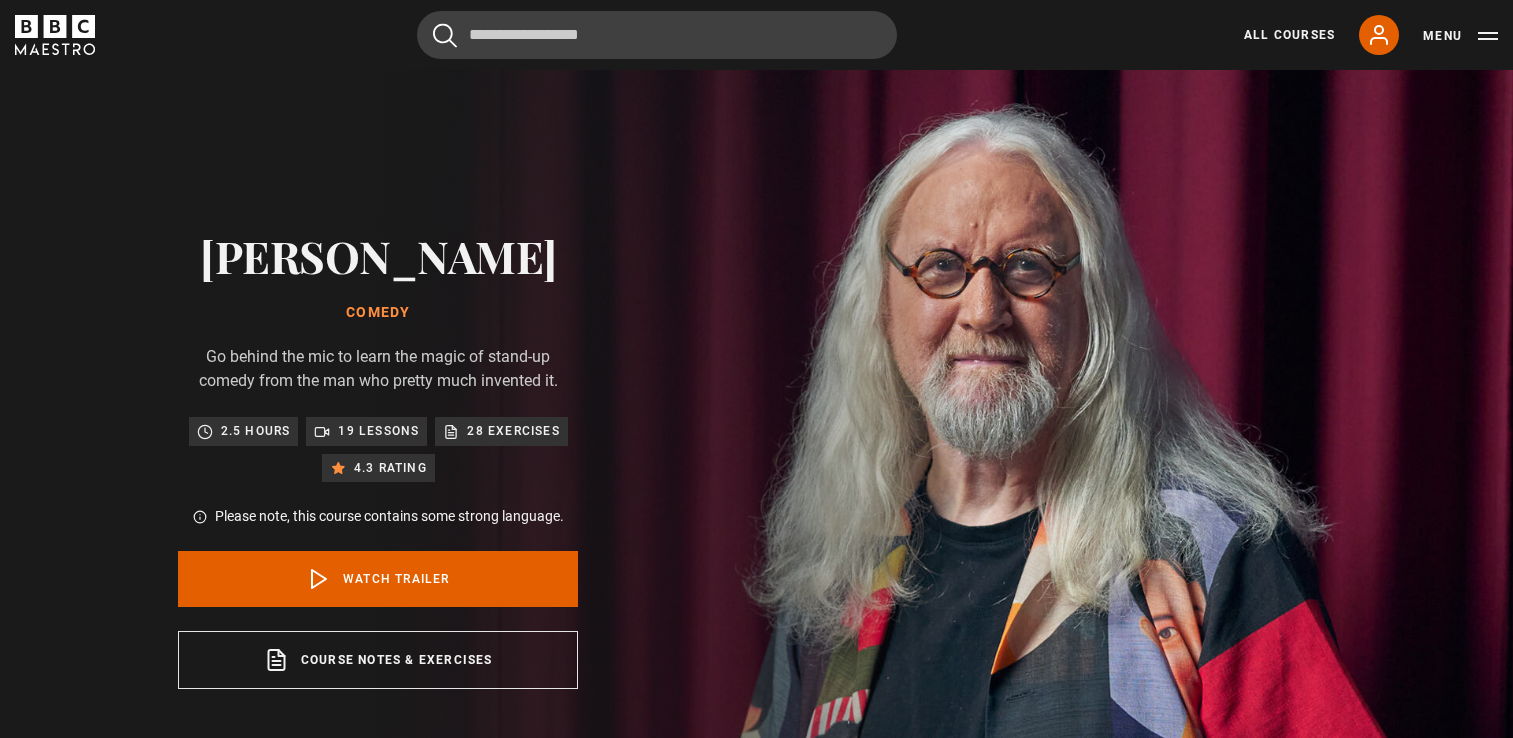 scroll, scrollTop: 0, scrollLeft: 0, axis: both 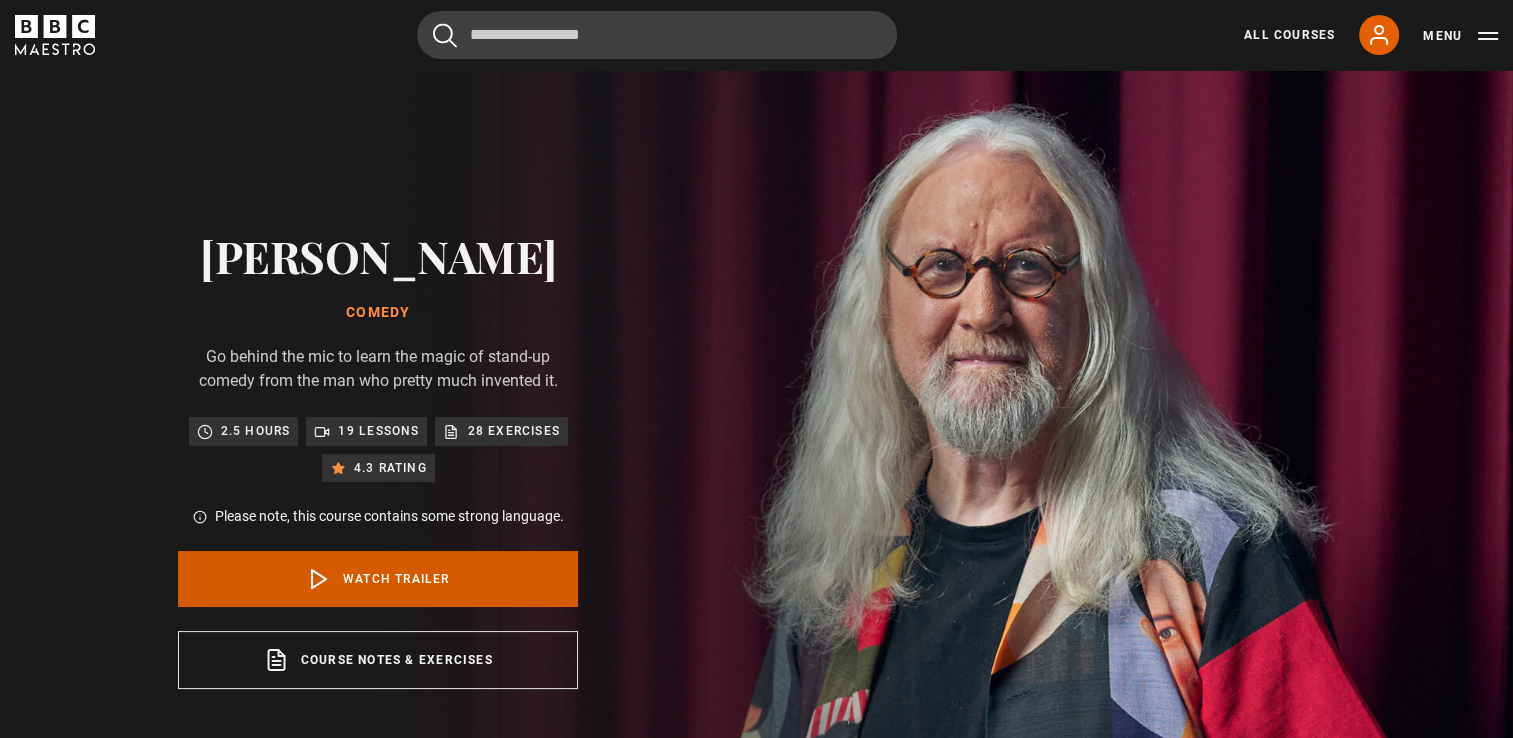 click on "Watch Trailer" at bounding box center [378, 579] 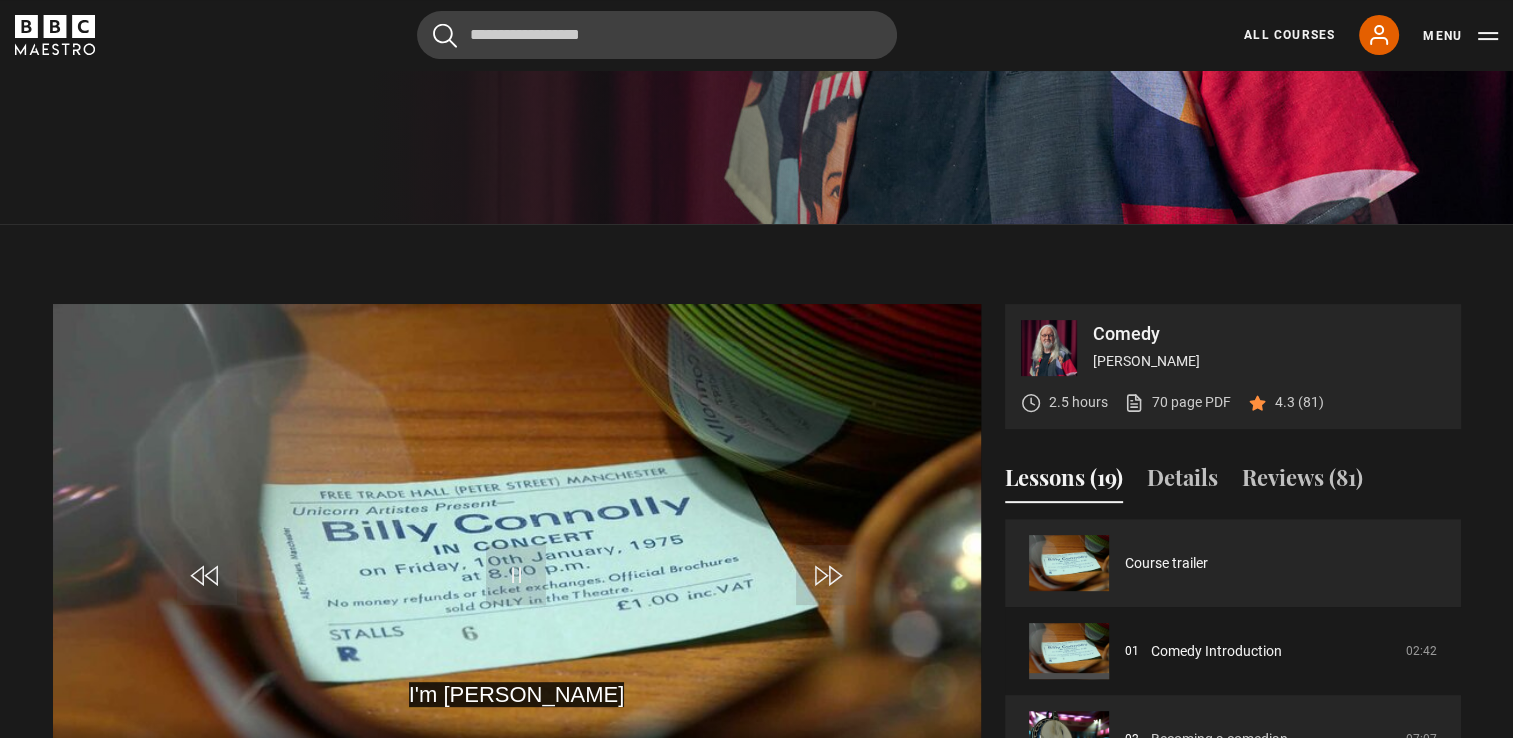 scroll, scrollTop: 744, scrollLeft: 0, axis: vertical 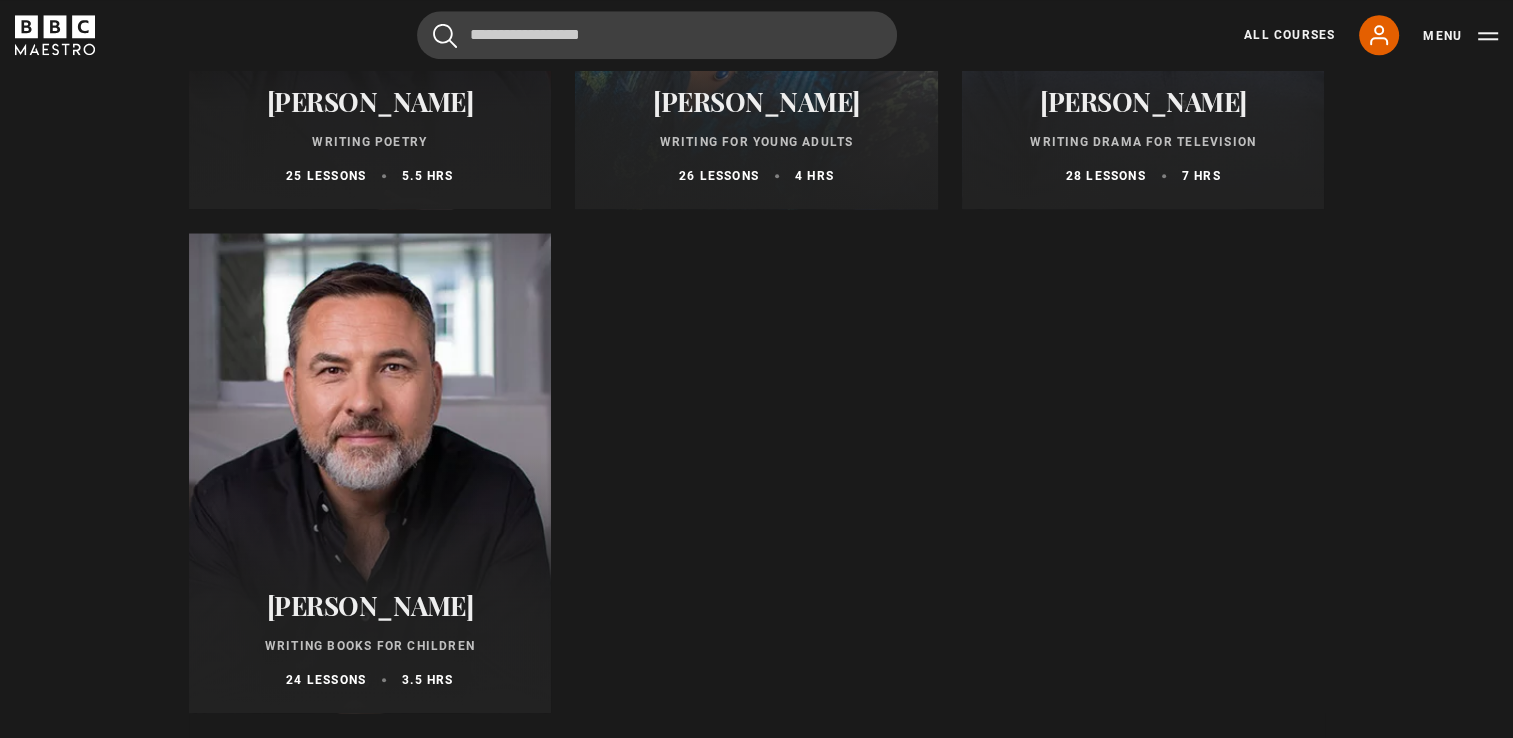 click at bounding box center [370, 473] 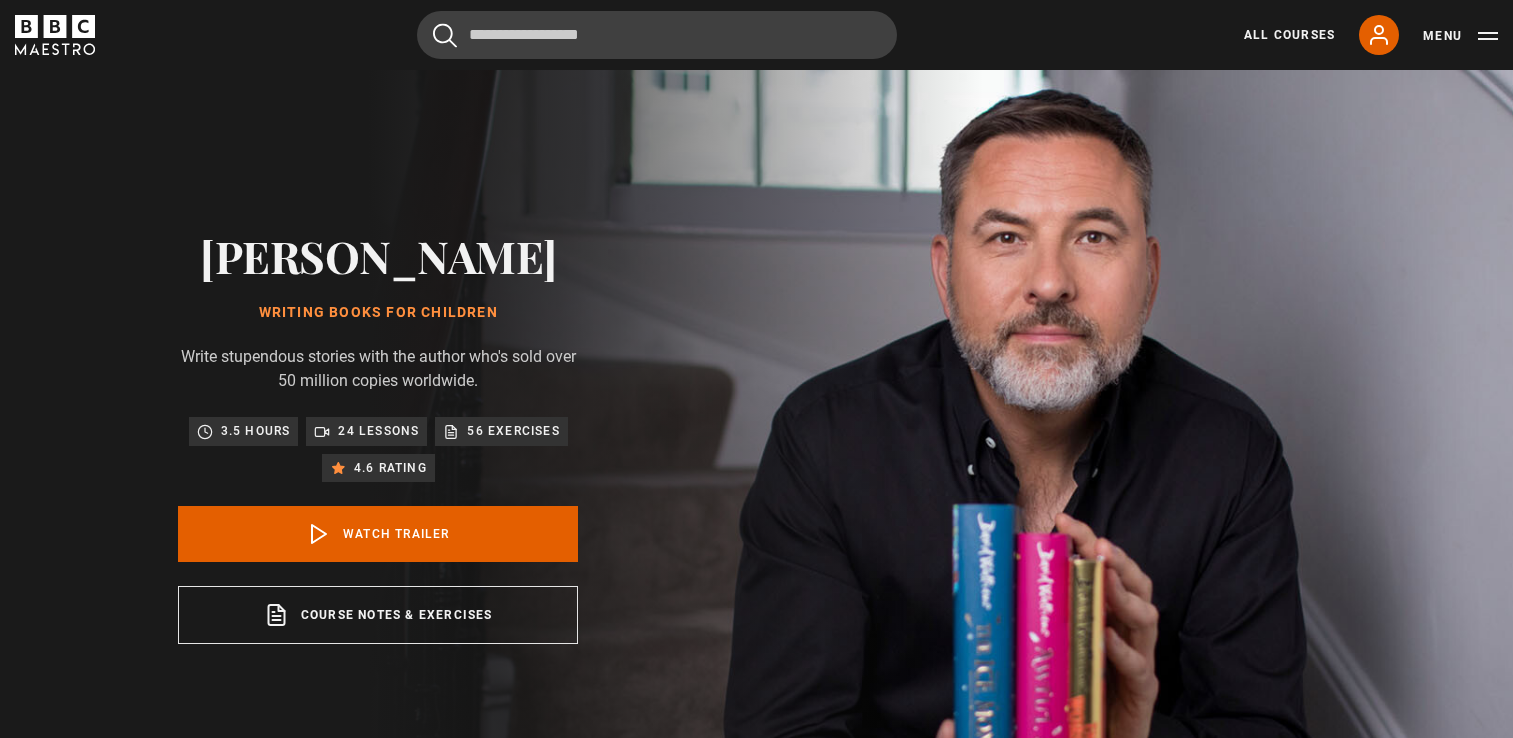 scroll, scrollTop: 0, scrollLeft: 0, axis: both 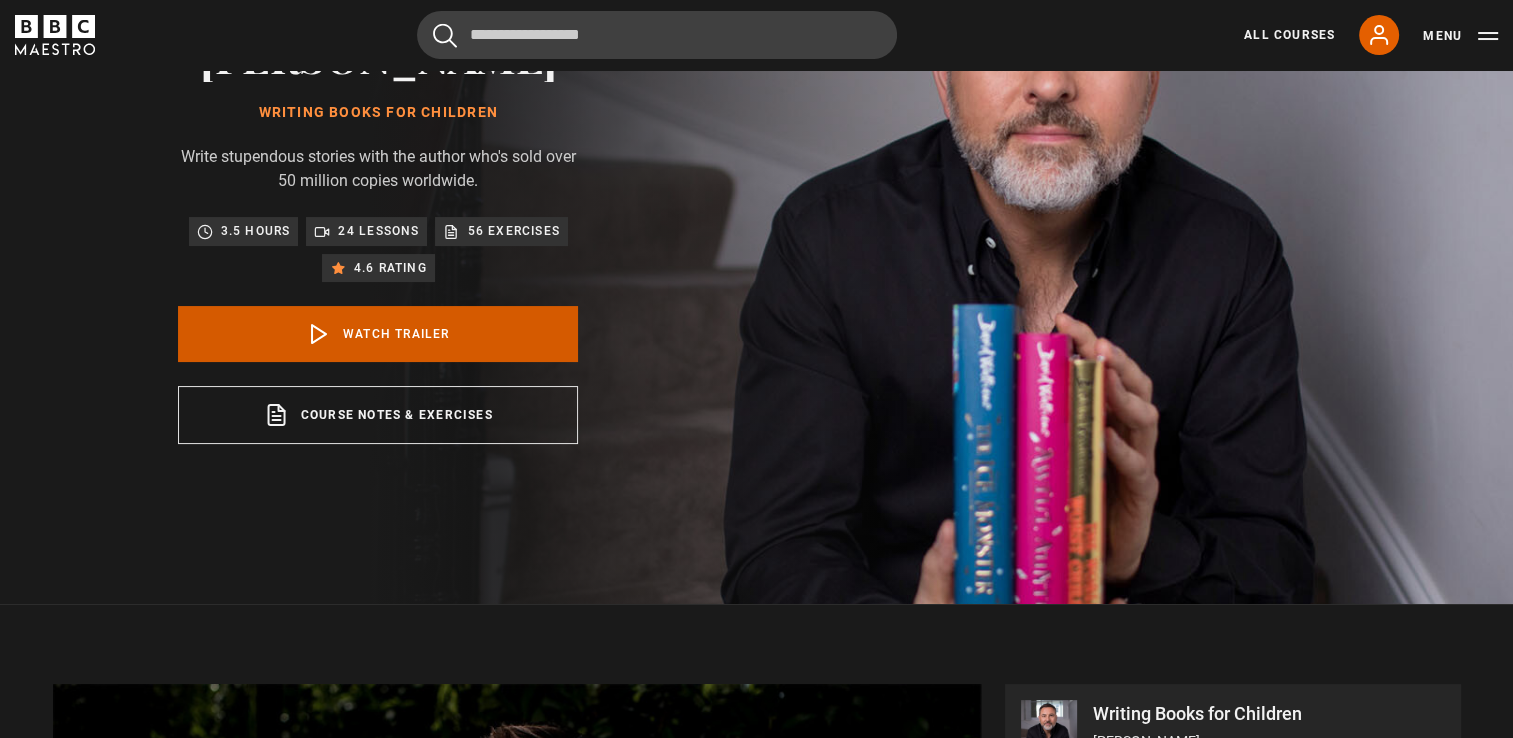 click on "Watch Trailer" at bounding box center (378, 334) 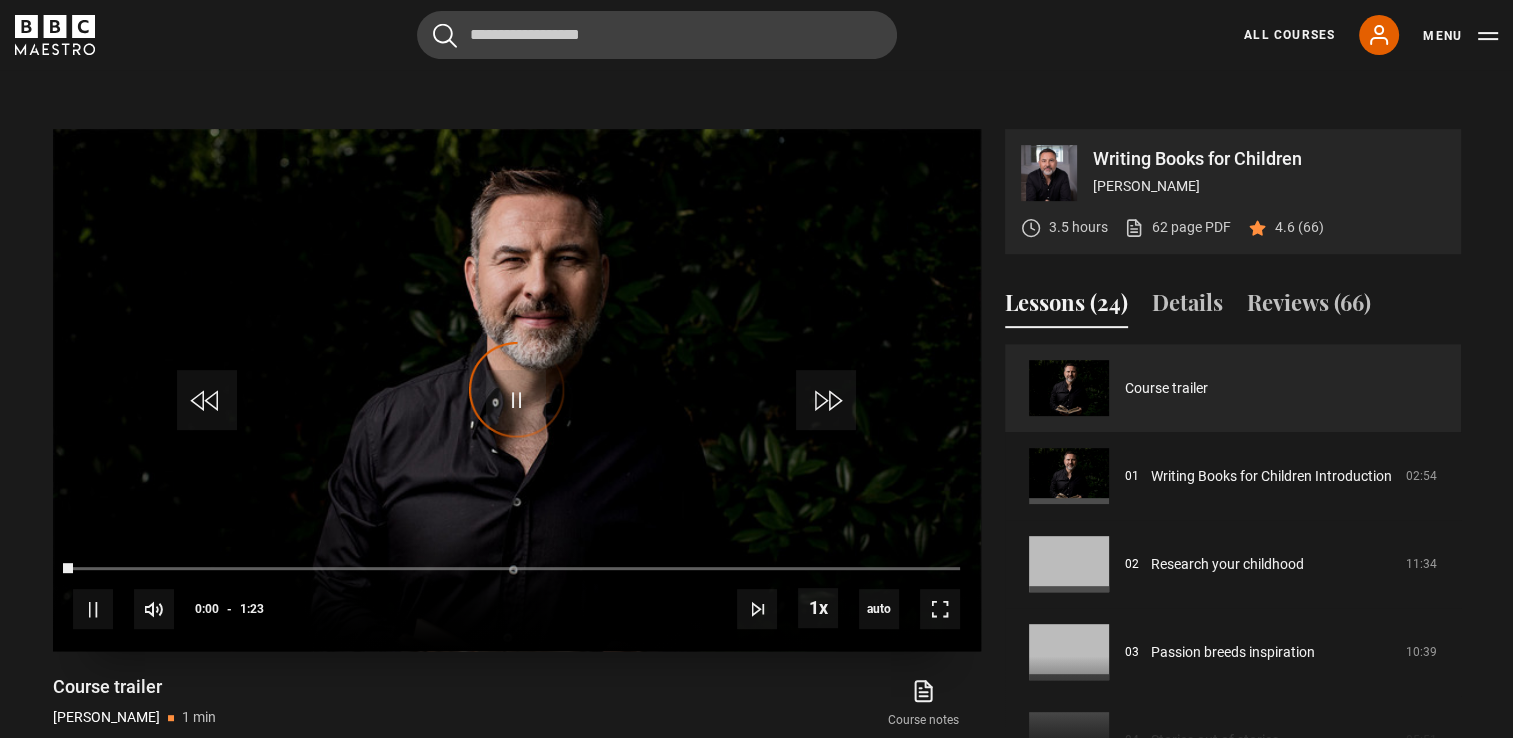 scroll, scrollTop: 804, scrollLeft: 0, axis: vertical 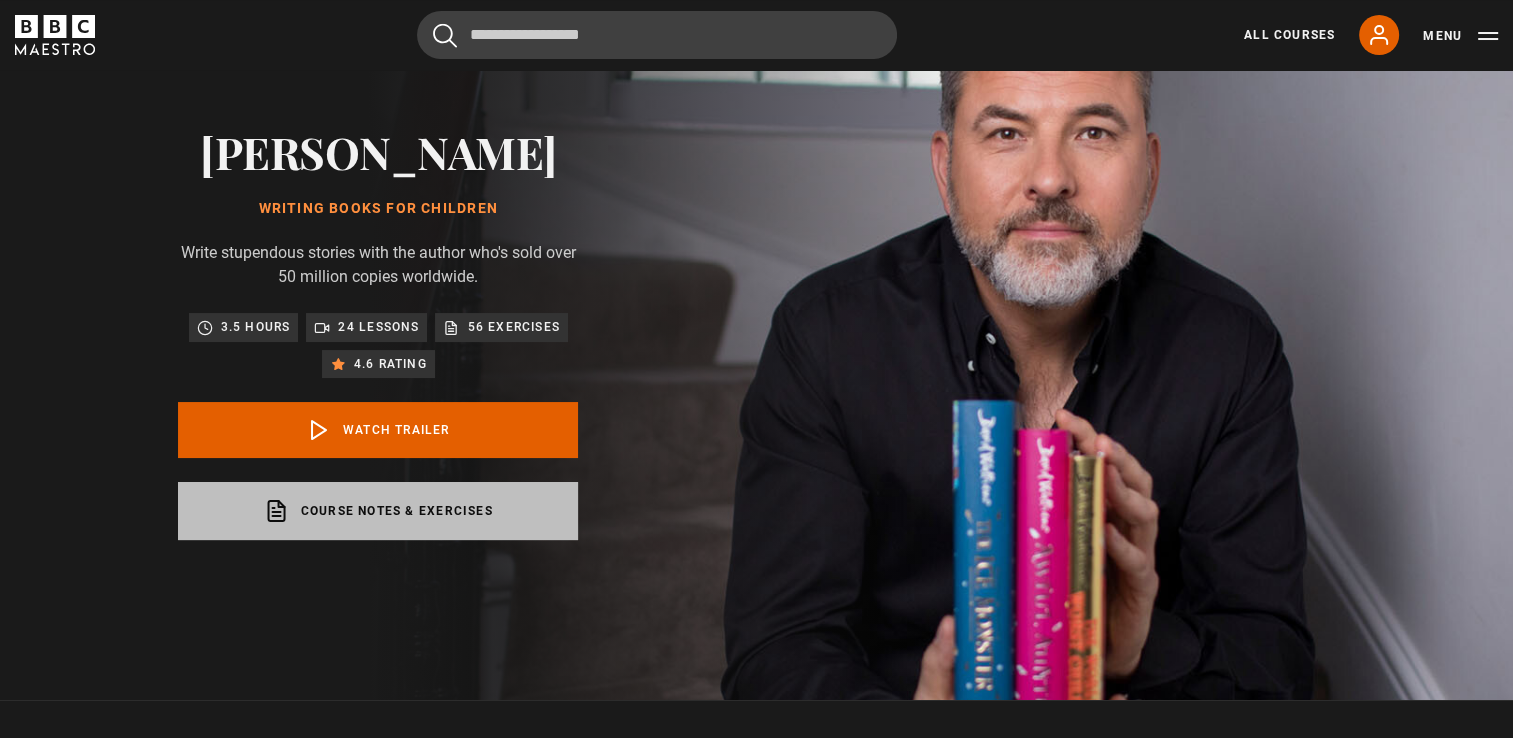 click on "Course notes & exercises
opens in a new tab" at bounding box center (378, 511) 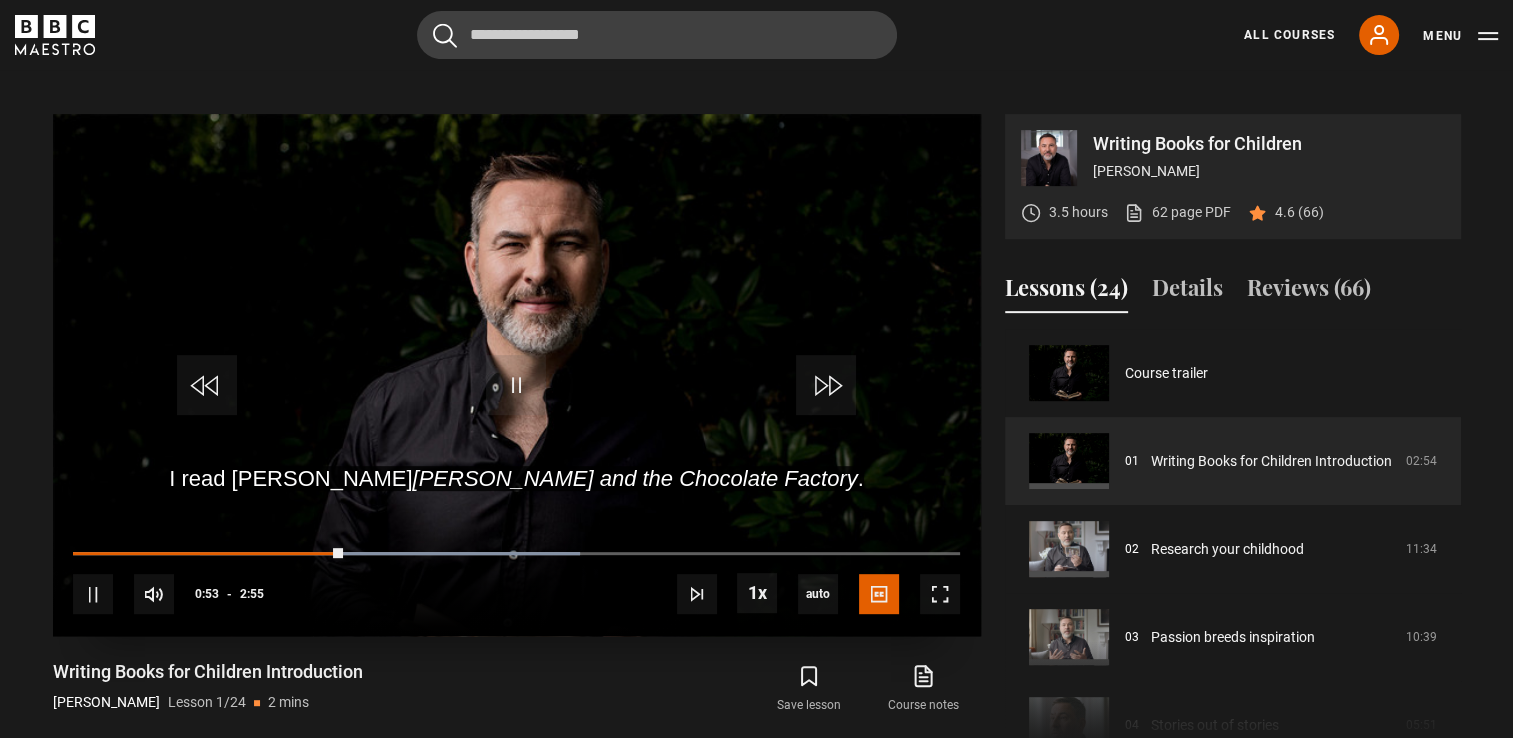 scroll, scrollTop: 804, scrollLeft: 0, axis: vertical 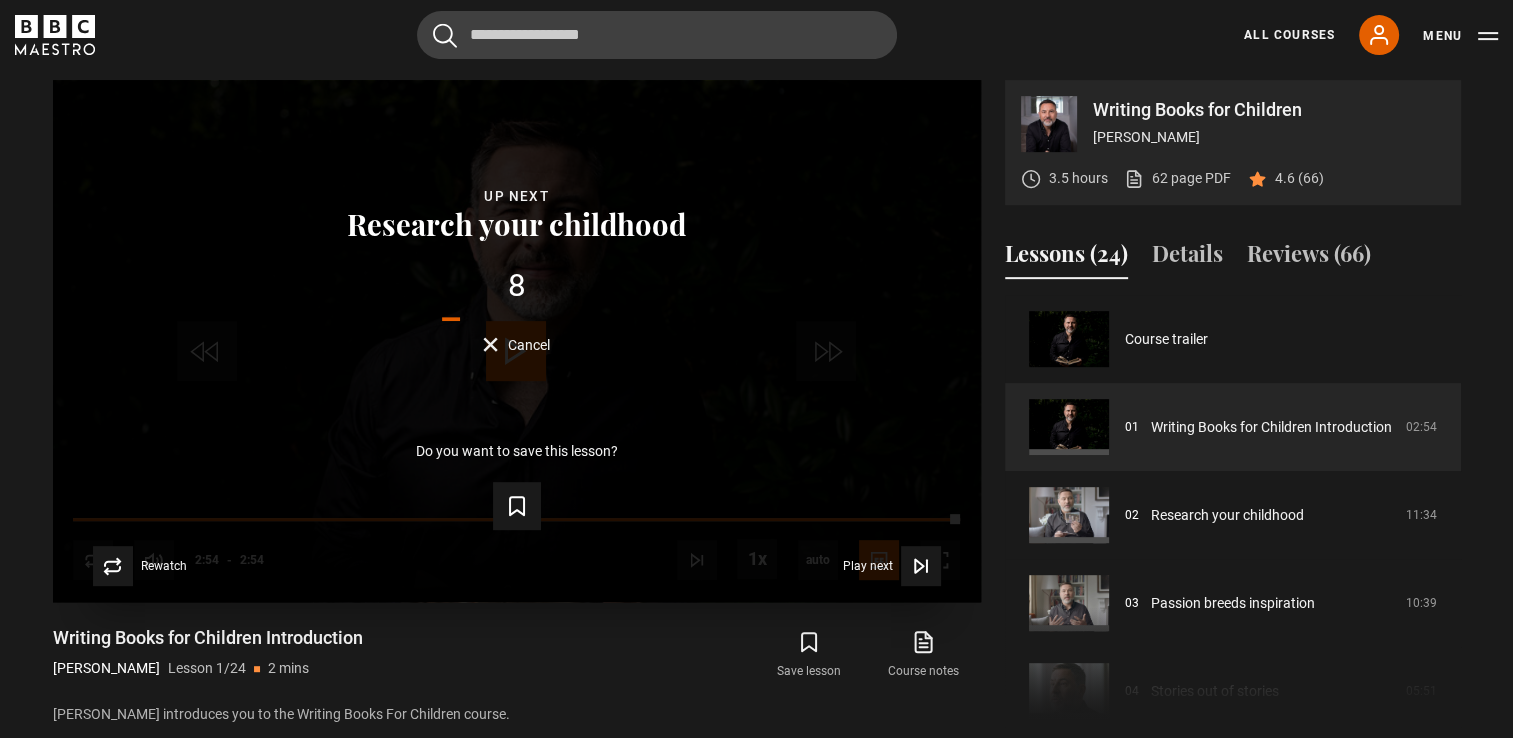 click on "Cancel" at bounding box center (529, 345) 